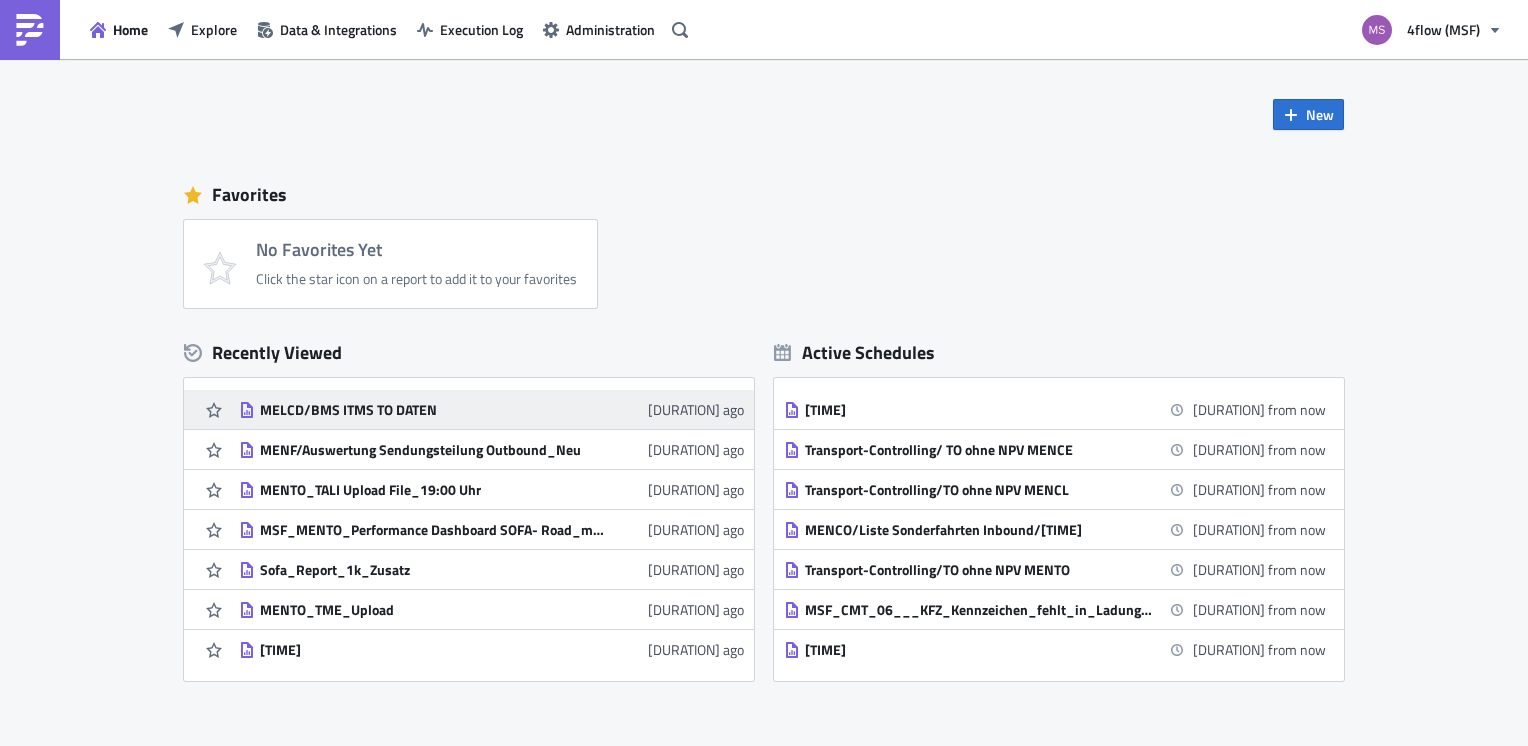 scroll, scrollTop: 0, scrollLeft: 0, axis: both 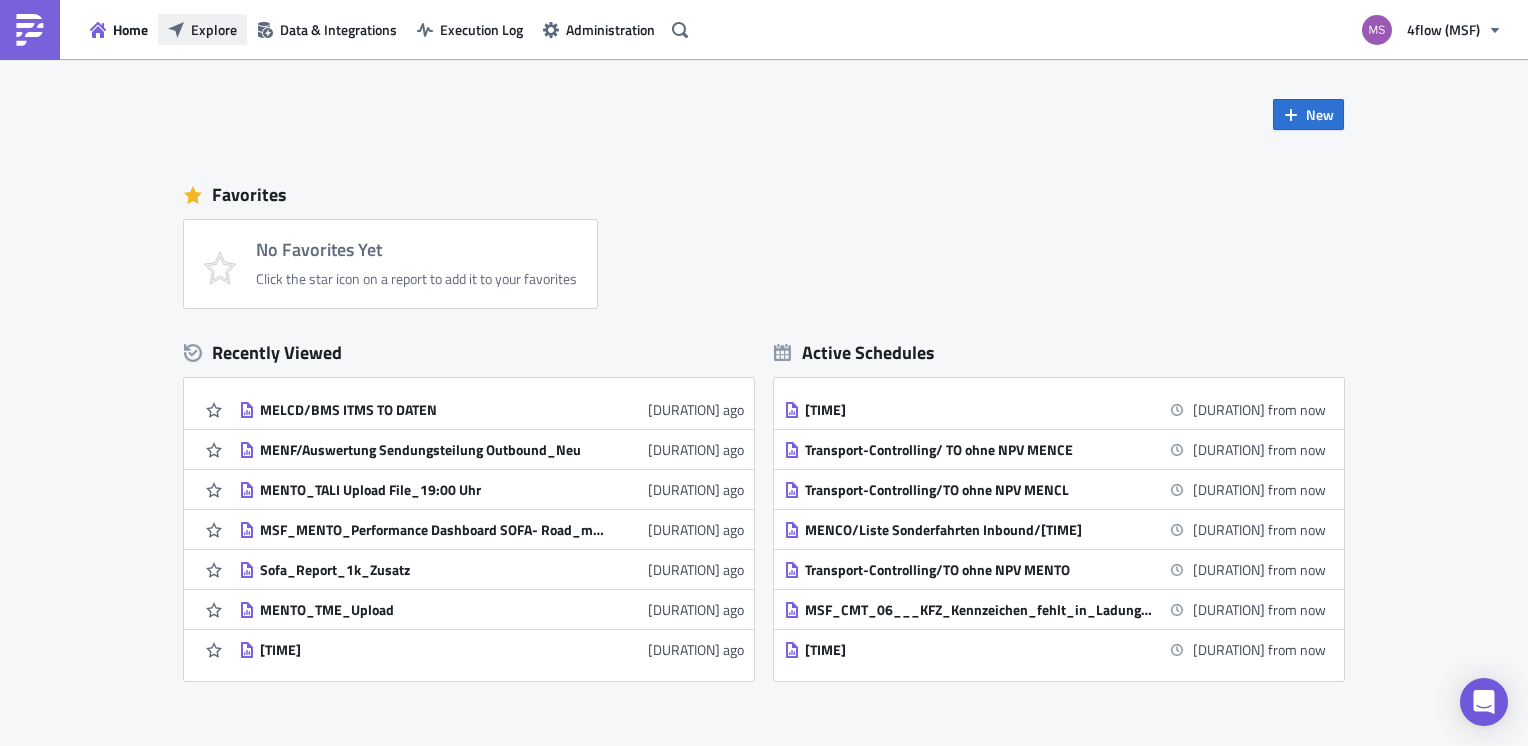 click on "Explore" at bounding box center [214, 29] 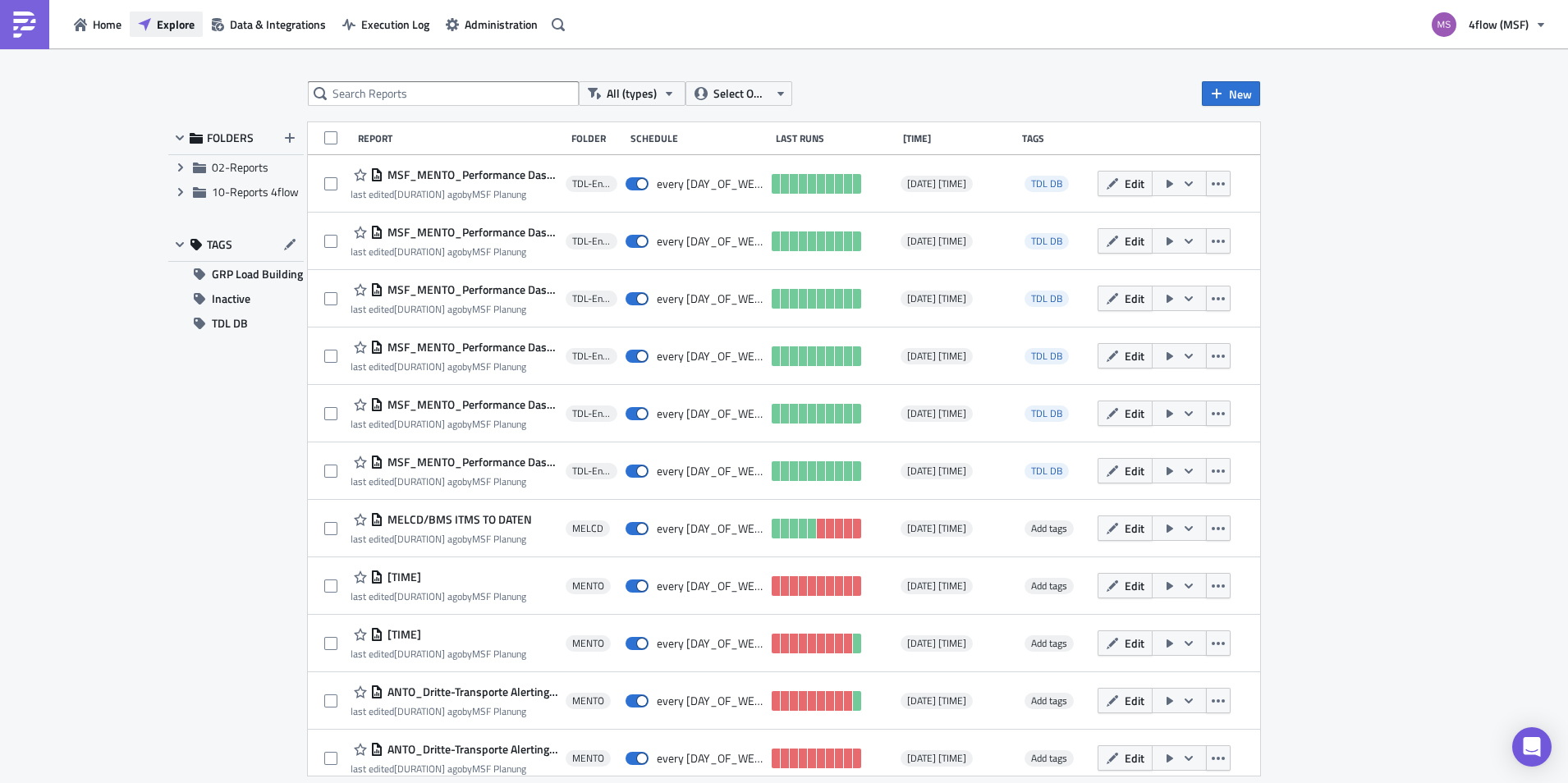 click on "Explore" at bounding box center [176, 24] 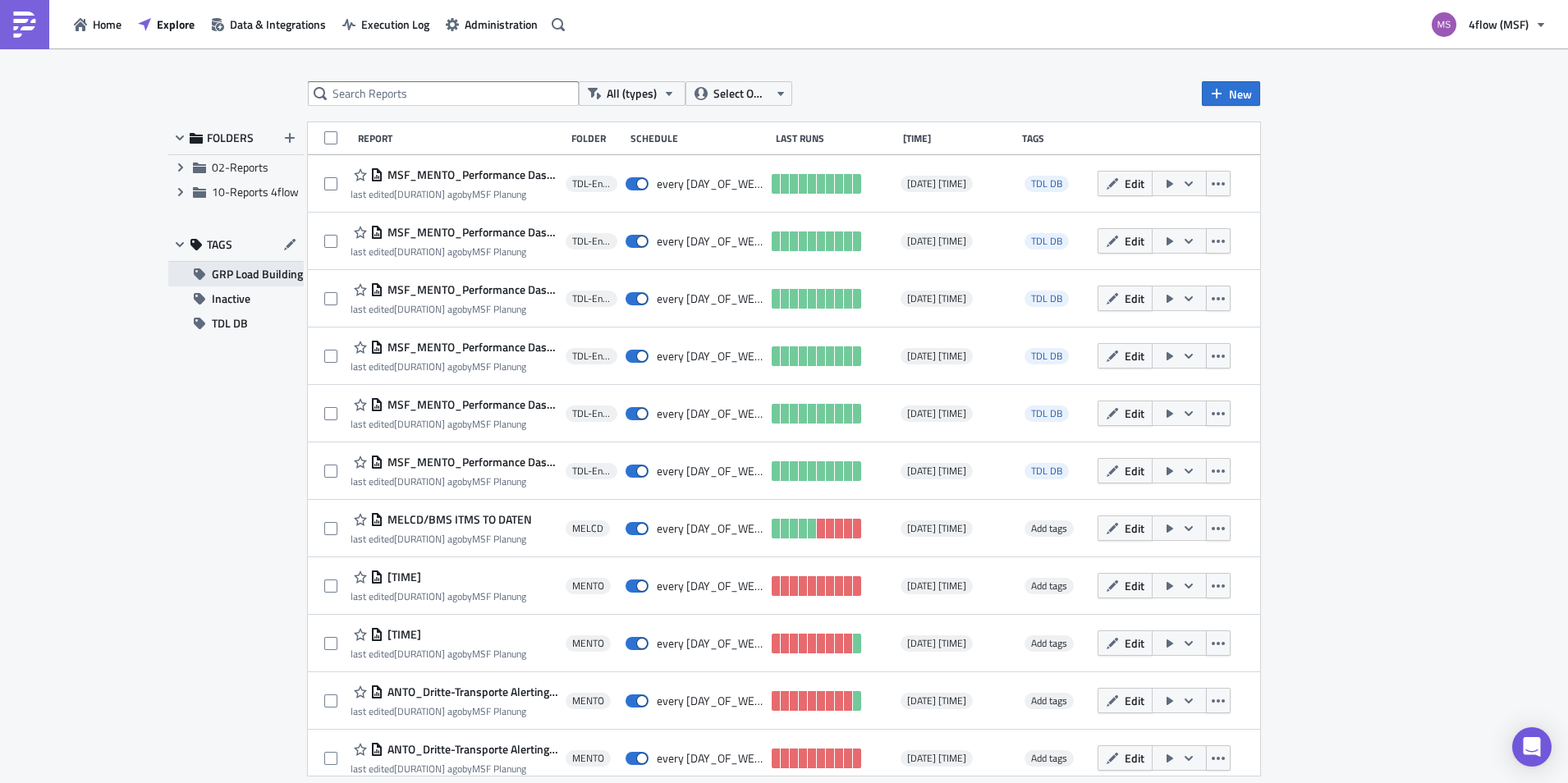 click on "GRP Load Building" at bounding box center (257, 274) 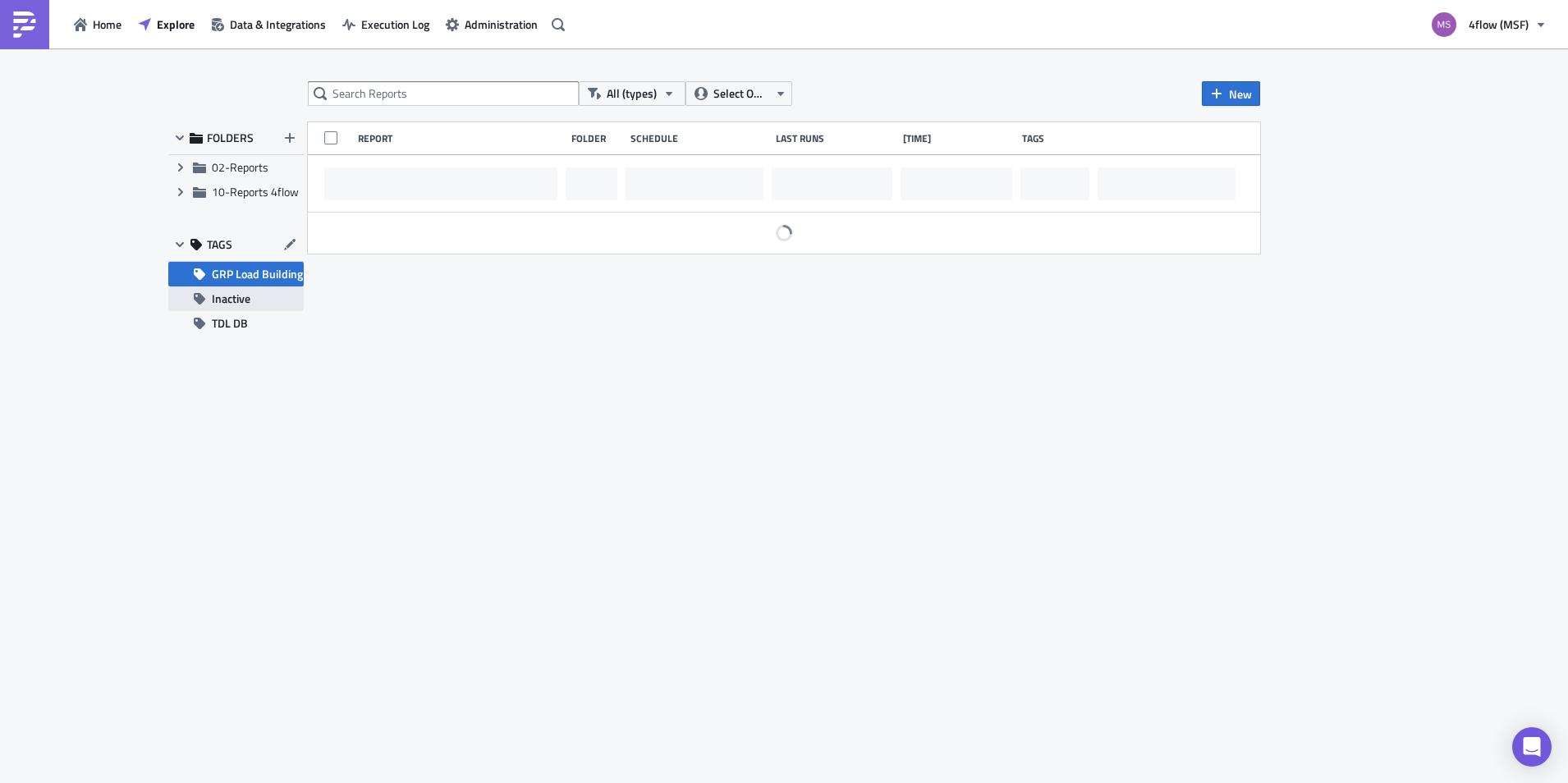 click on "Inactive" at bounding box center (231, 299) 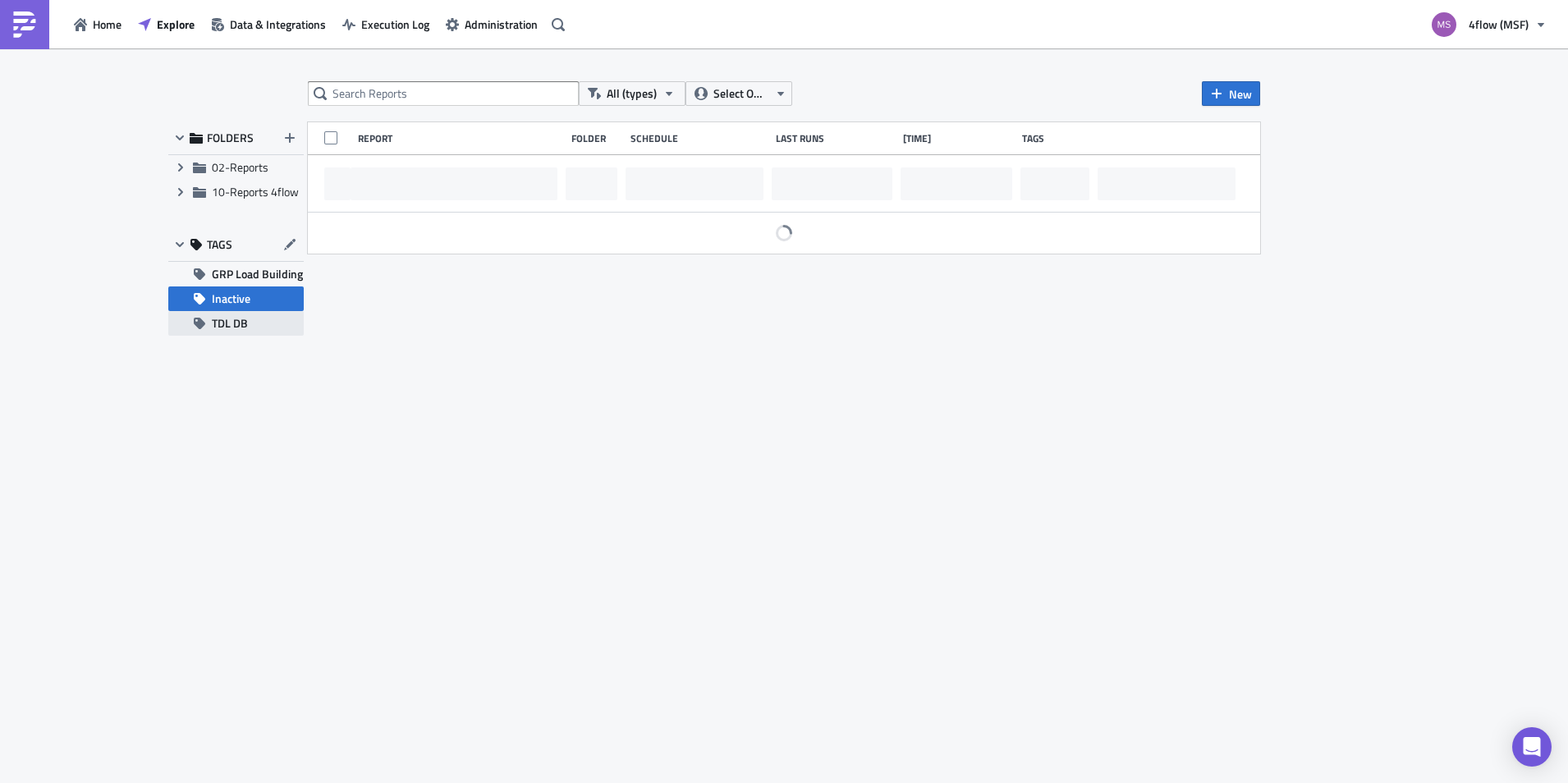 click on "TDL DB" at bounding box center (230, 323) 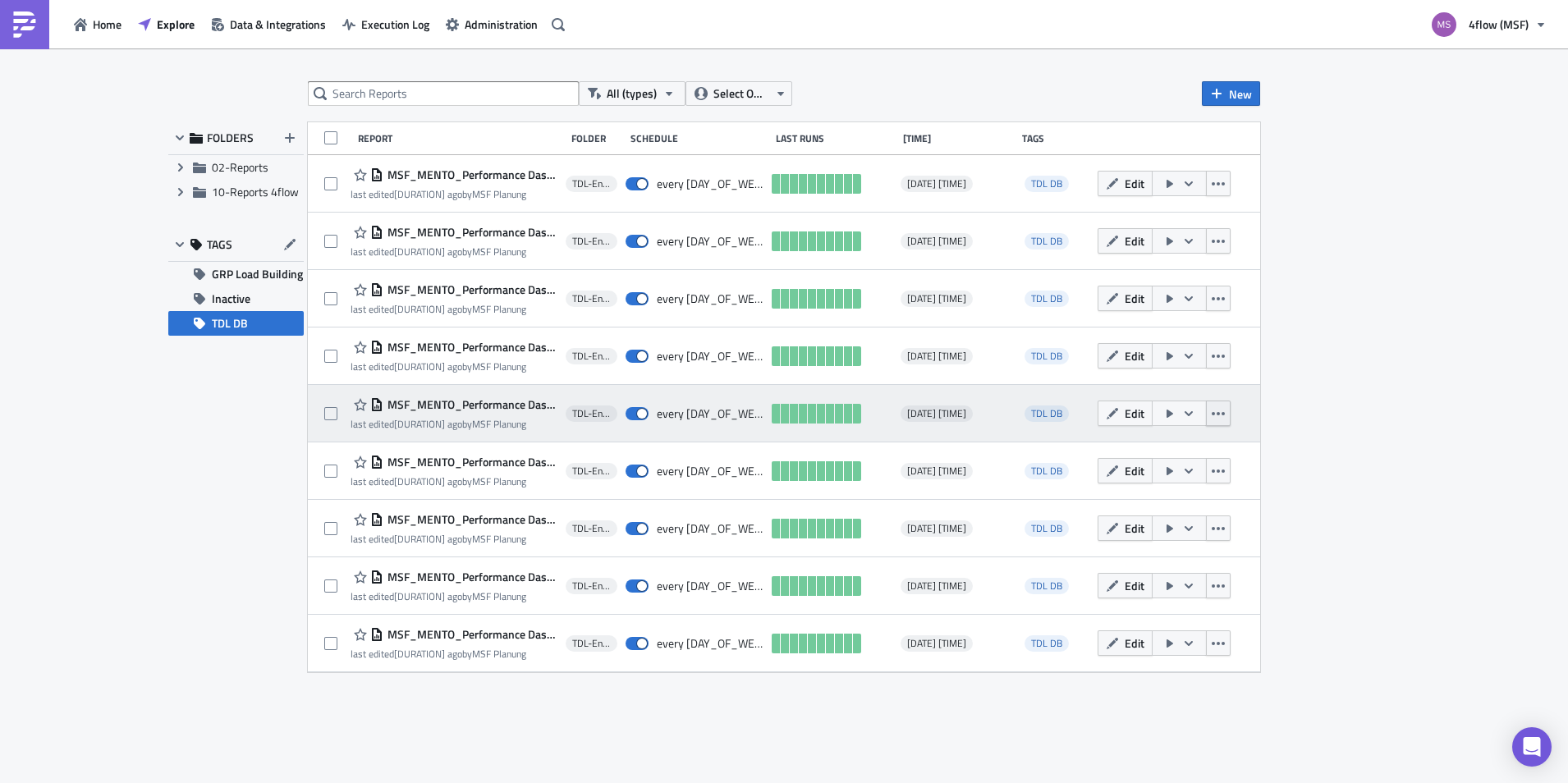 click 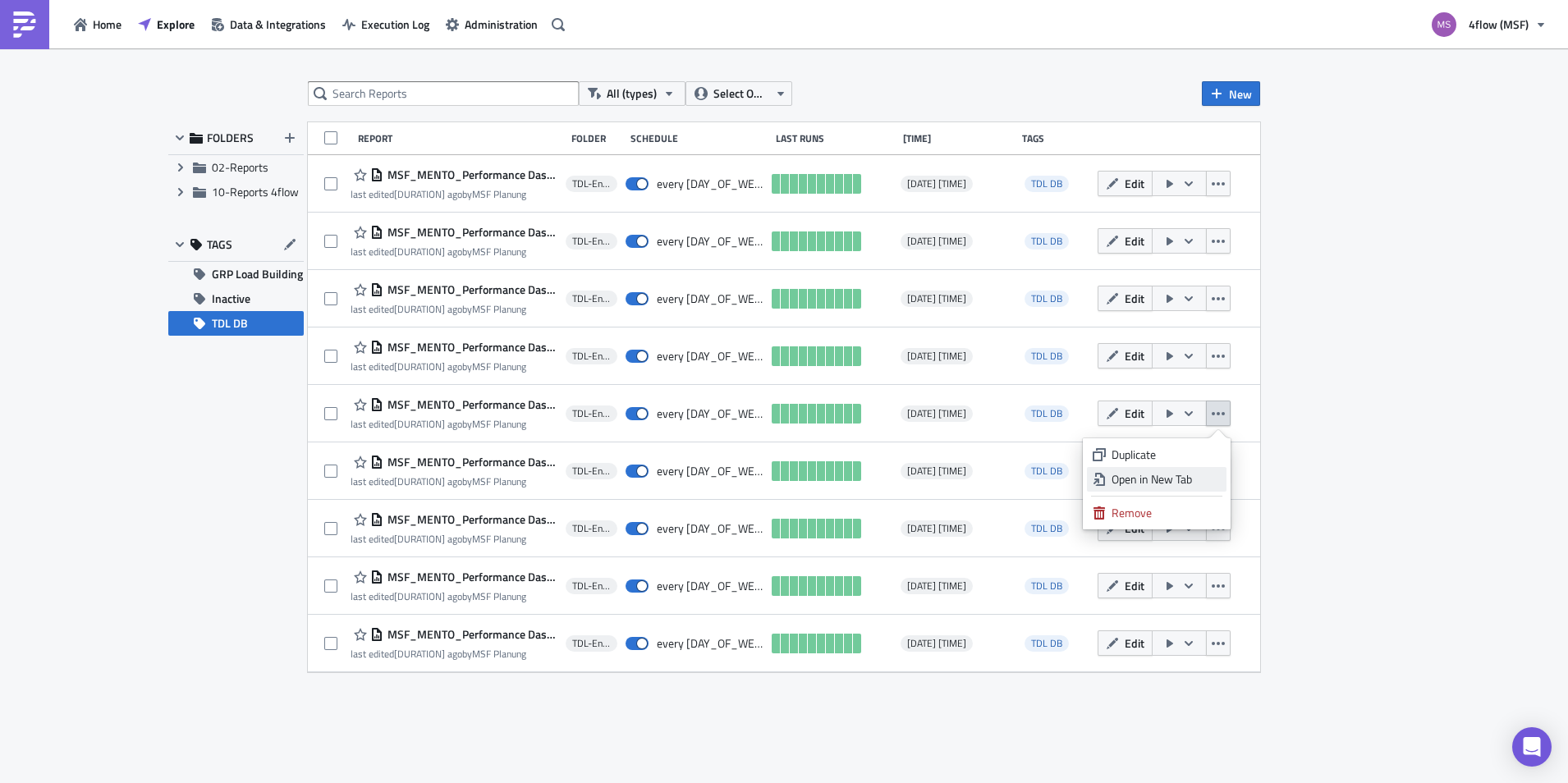 click on "Open in New Tab" at bounding box center (1166, 479) 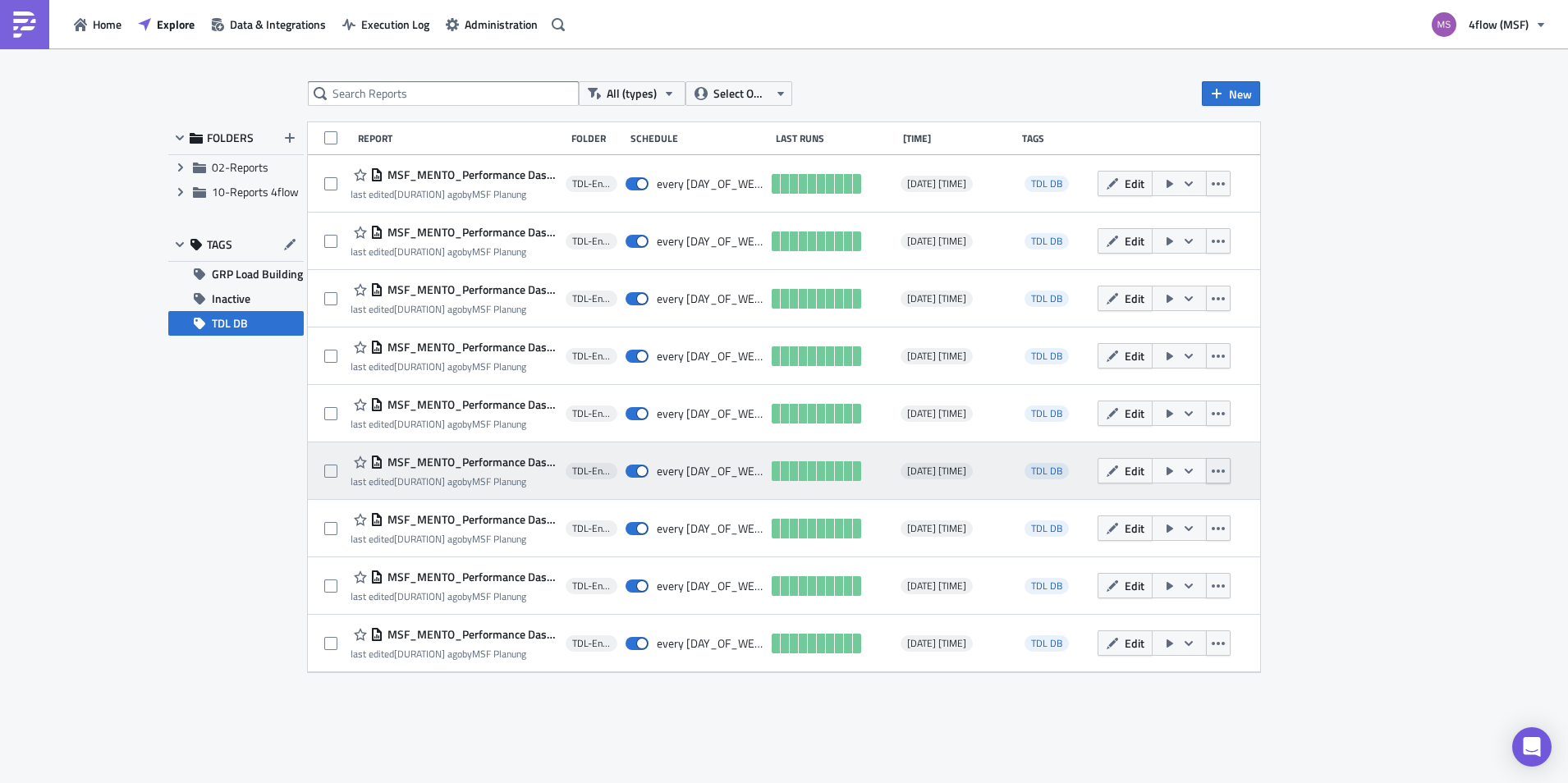 click 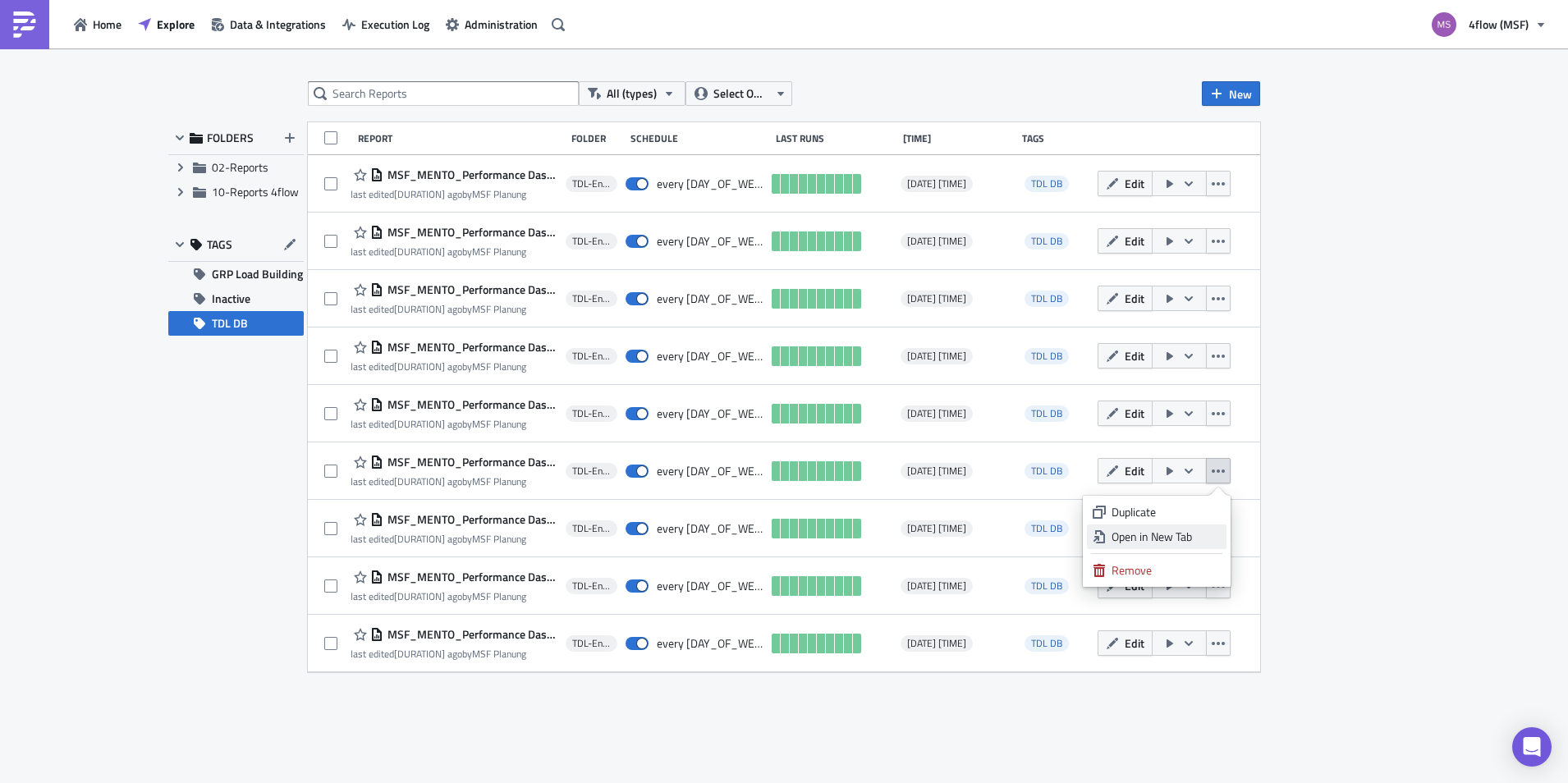 click on "Open in New Tab" at bounding box center (1166, 537) 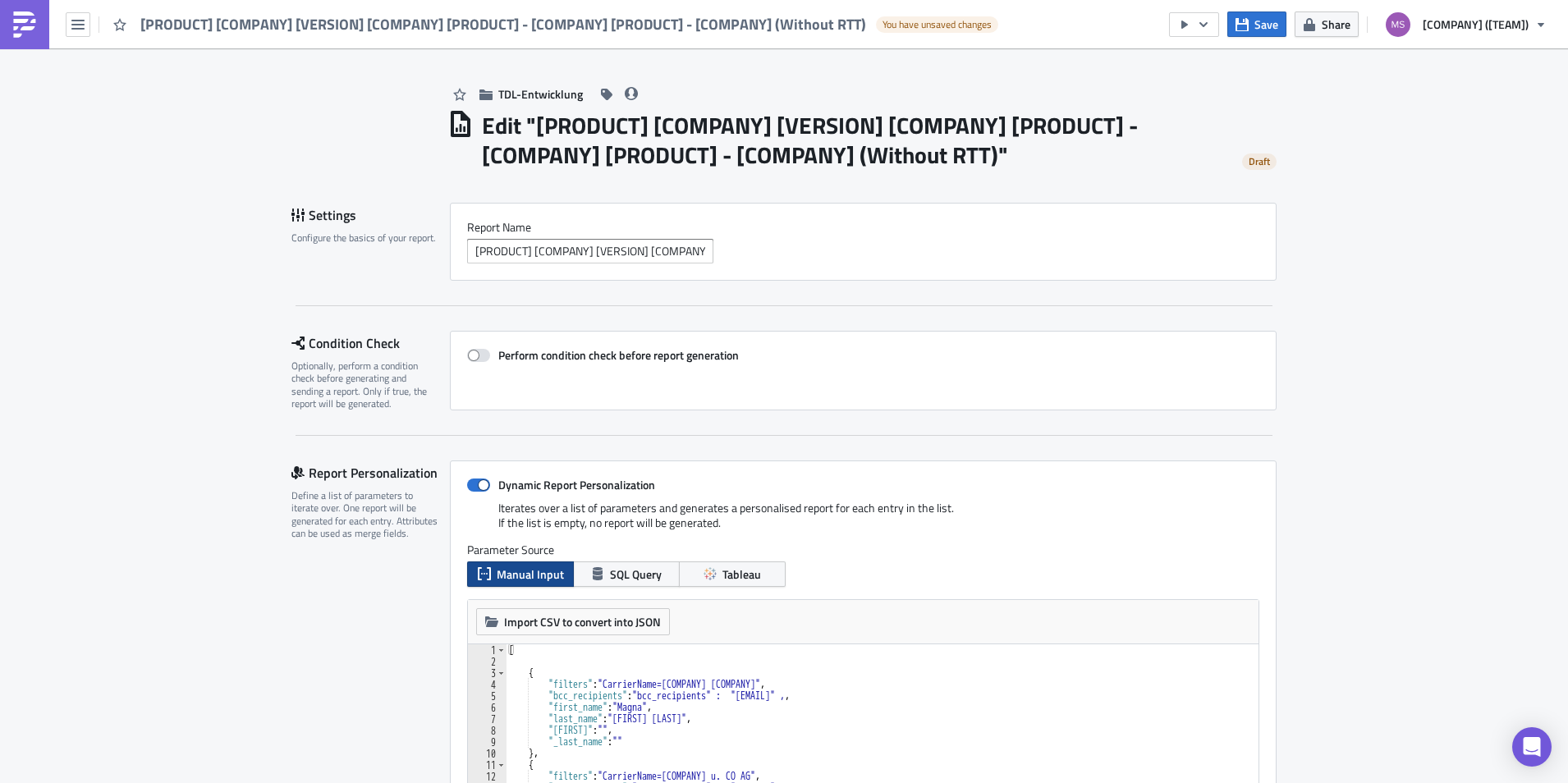 scroll, scrollTop: 0, scrollLeft: 0, axis: both 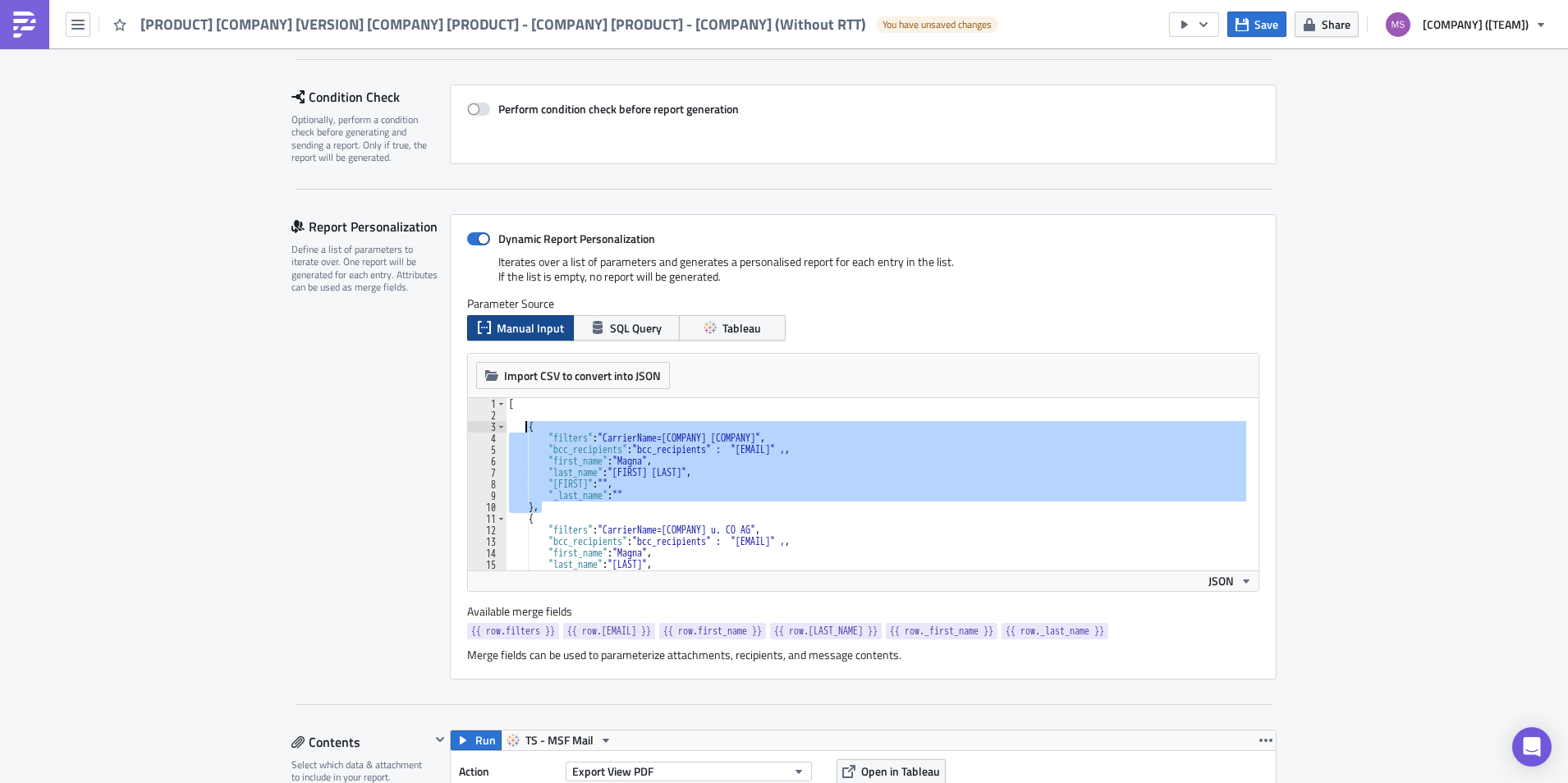drag, startPoint x: 543, startPoint y: 533, endPoint x: 520, endPoint y: 458, distance: 78.447435 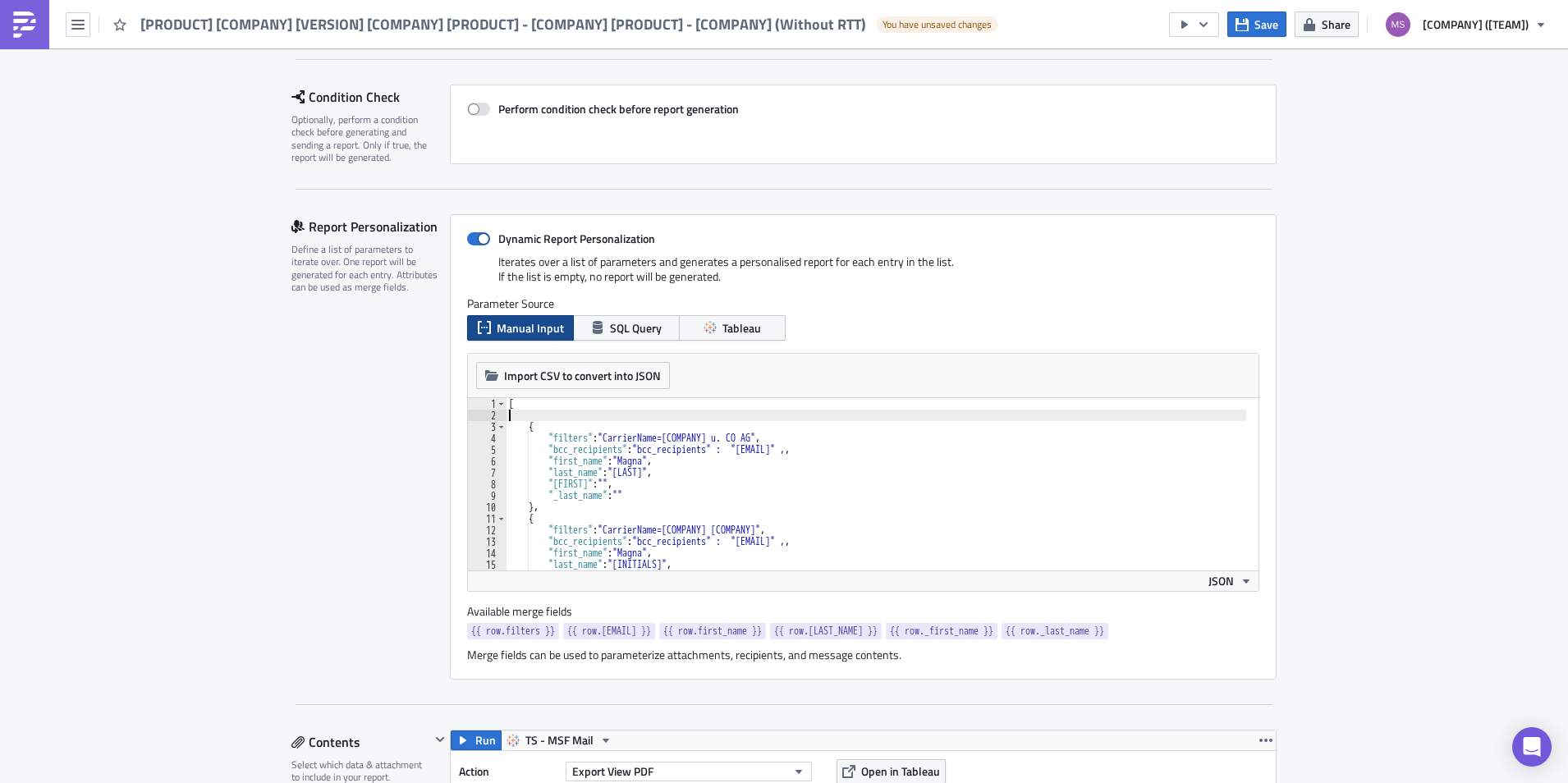 type on "[" 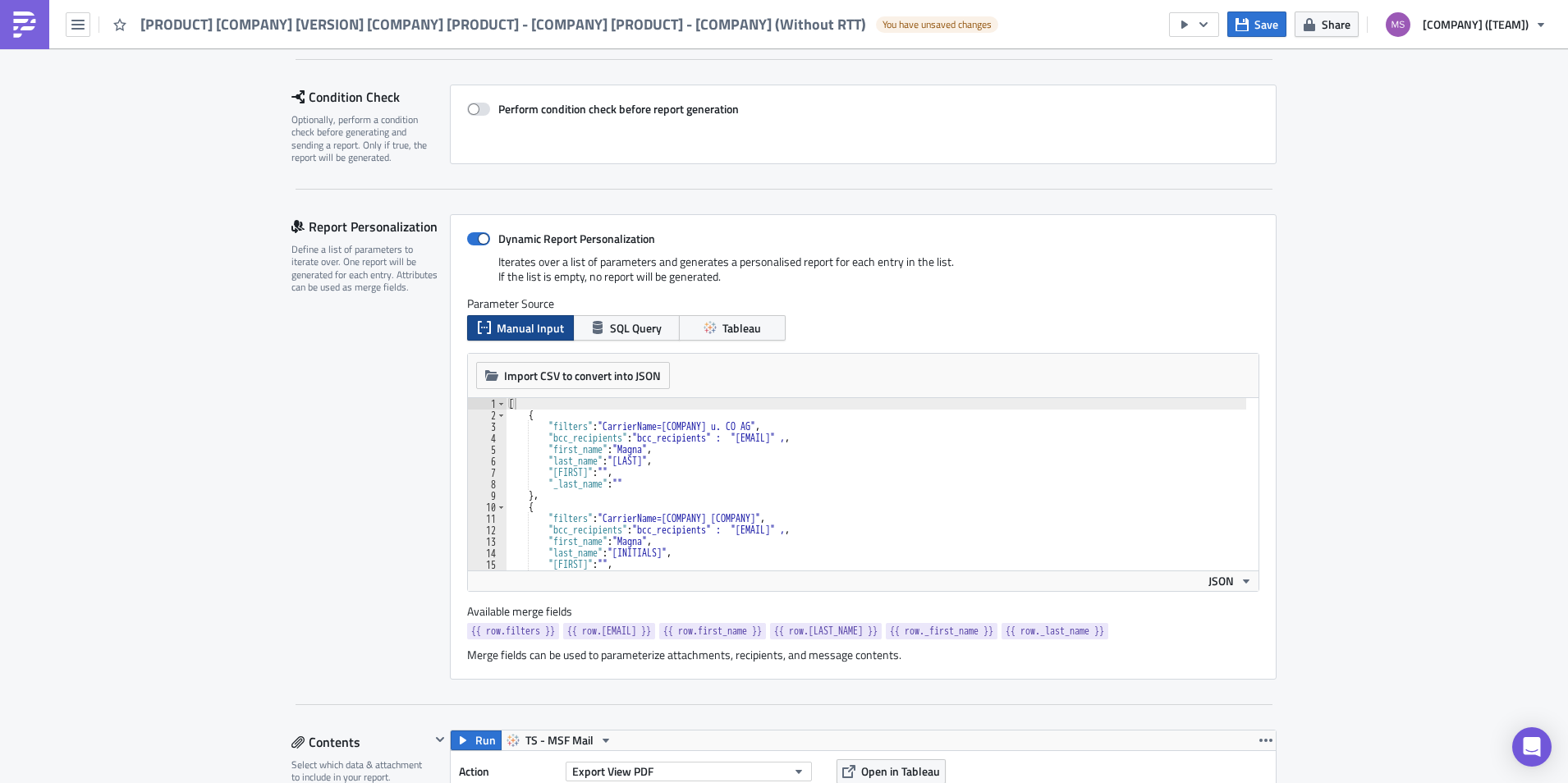 click on "TDL-Entwicklung Edit " [PRODUCT] [COMPANY] [VERSION] [COMPANY] [PRODUCT] - [COMPANY] [PRODUCT] - [COMPANY] (Without RTT) "  Draft Settings Configure the basics of your report. Report Nam﻿e   [PRODUCT] [COMPANY] [VERSION] [COMPANY] [PRODUCT] - [COMPANY] [PRODUCT] - [COMPANY] (Without RTT) Condition Check Optionally, perform a condition check before generating and sending a report. Perform condition check before report generation Report Personalization Define a list of parameters to iterate over. One report will be generated for each entry. Attributes can be used as merge fields. Dynamic Report Personalization Iterates over a list of parameters and generates a personalised report for each entry in the list. If the list is empty, no report will be generated. Parameter Source   Manual Input SQL Query Tableau Import CSV to convert into JSON Choose CSV file... (max 10MB) [ 1 2 3 4 5 6 7 8 9 10 11 12 13 14 15 16 [      {           "filters" :  ,           ," at bounding box center (784, 2231) 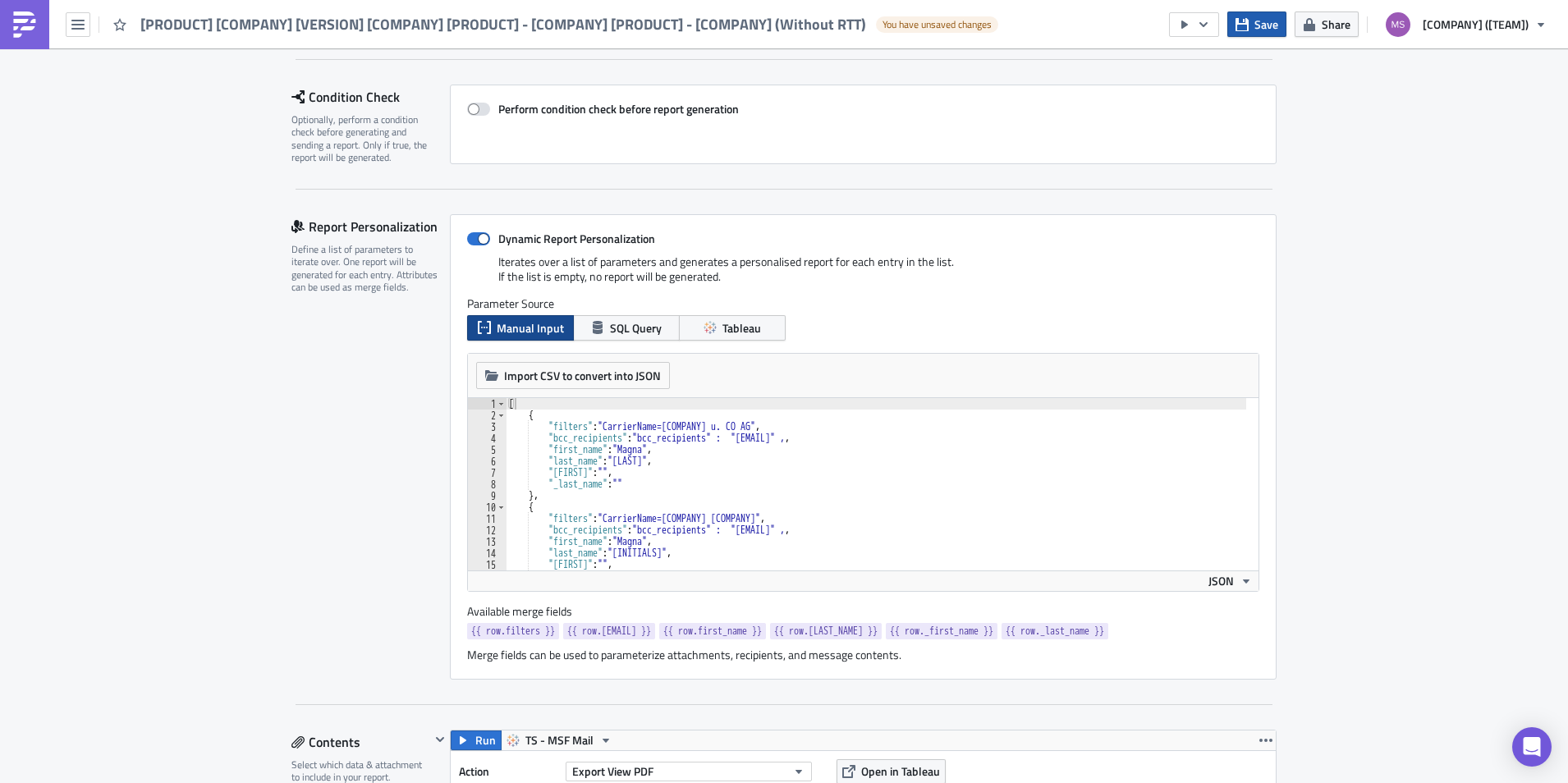 click on "Save" at bounding box center [1266, 24] 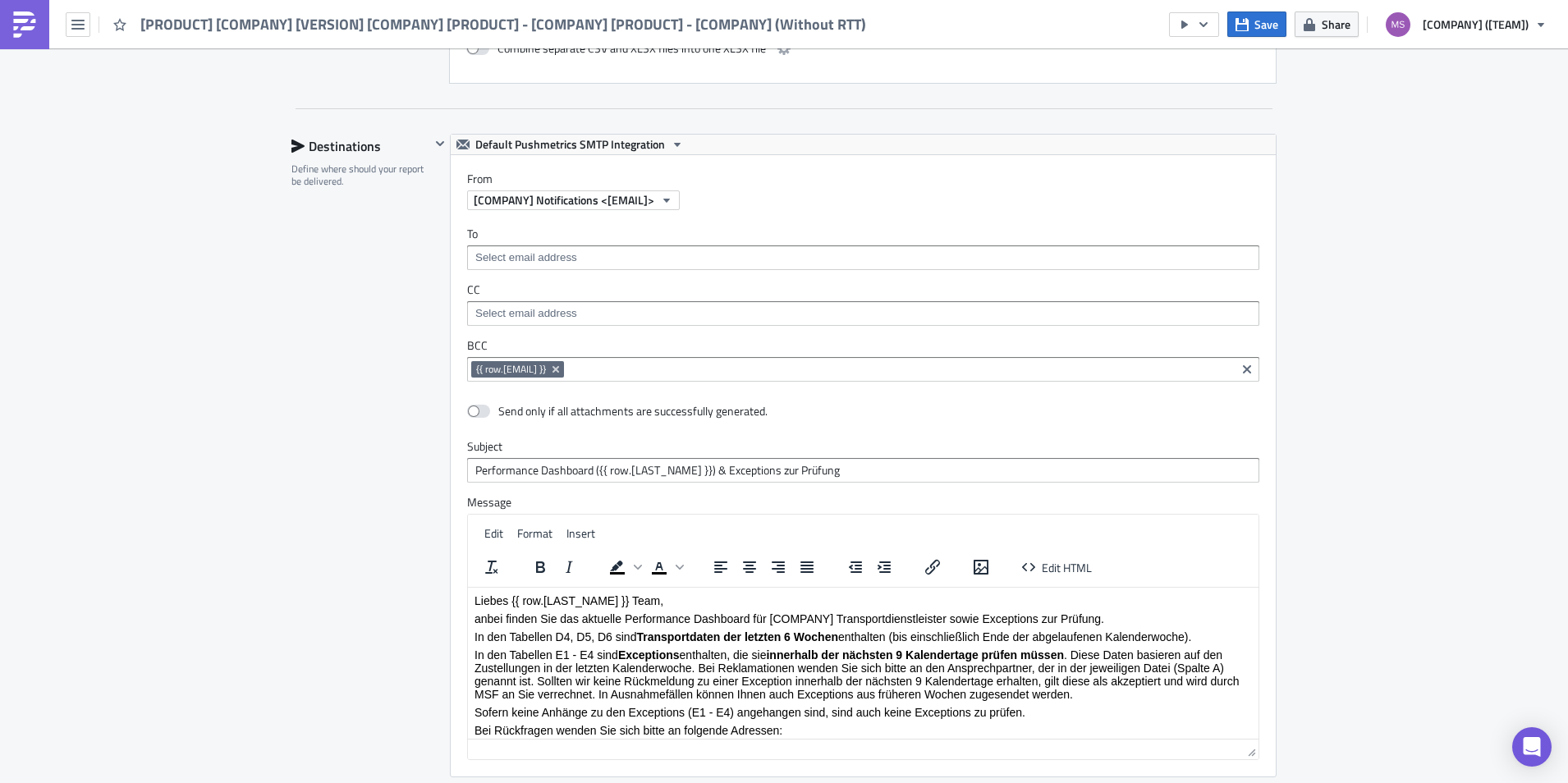 scroll, scrollTop: 4121, scrollLeft: 0, axis: vertical 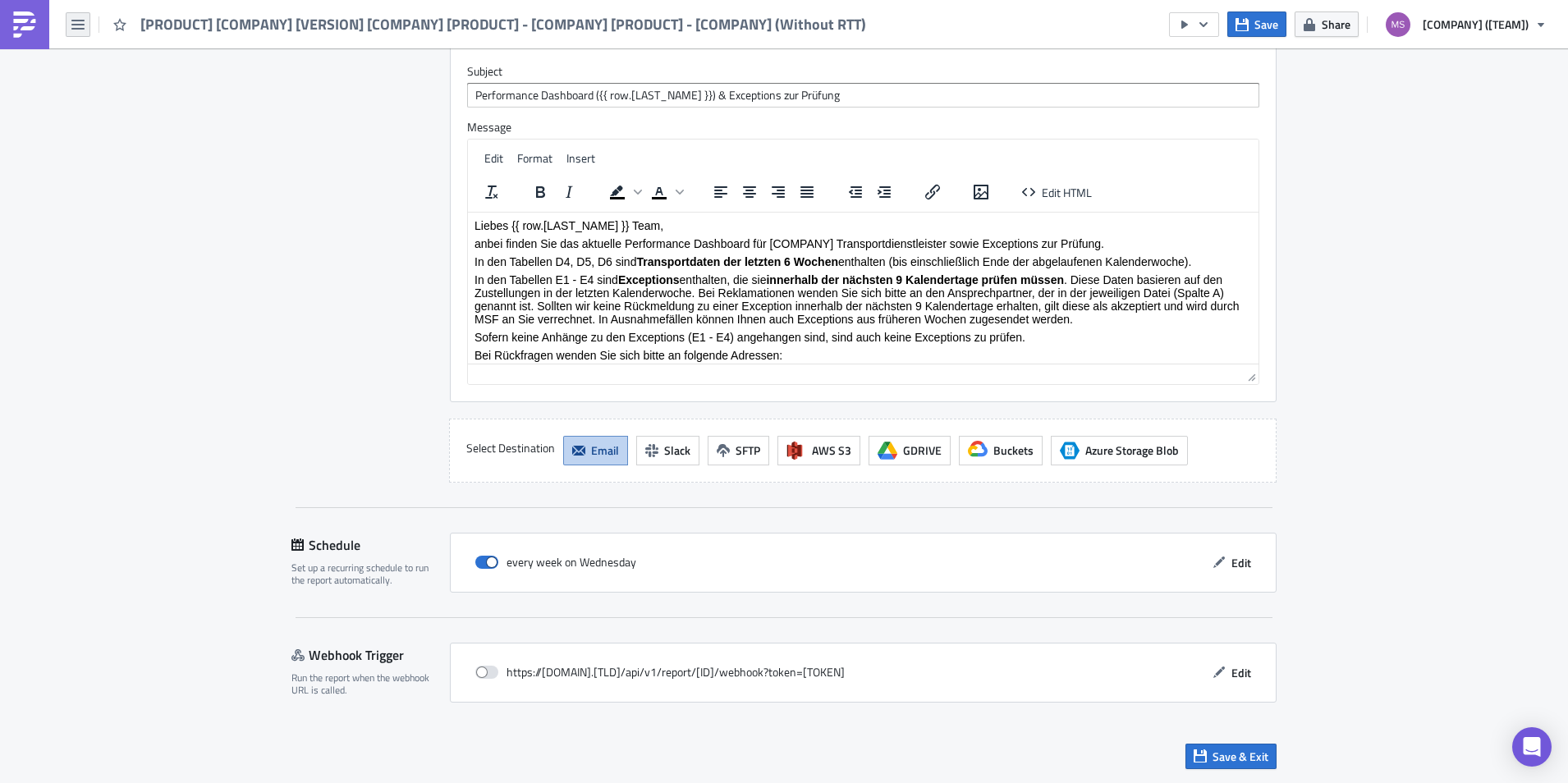 click at bounding box center (78, 25) 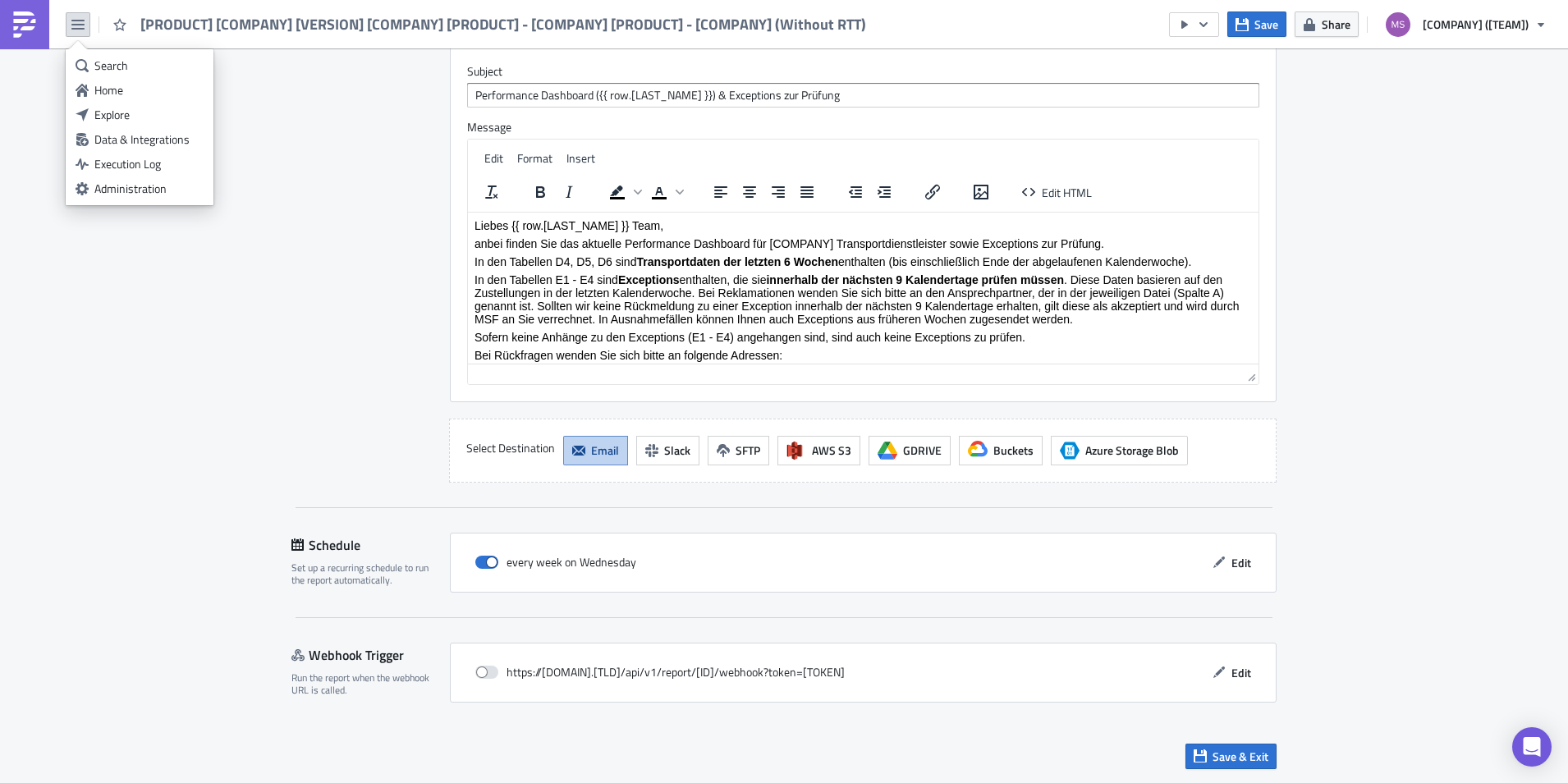 drag, startPoint x: 103, startPoint y: 88, endPoint x: 117, endPoint y: 78, distance: 17 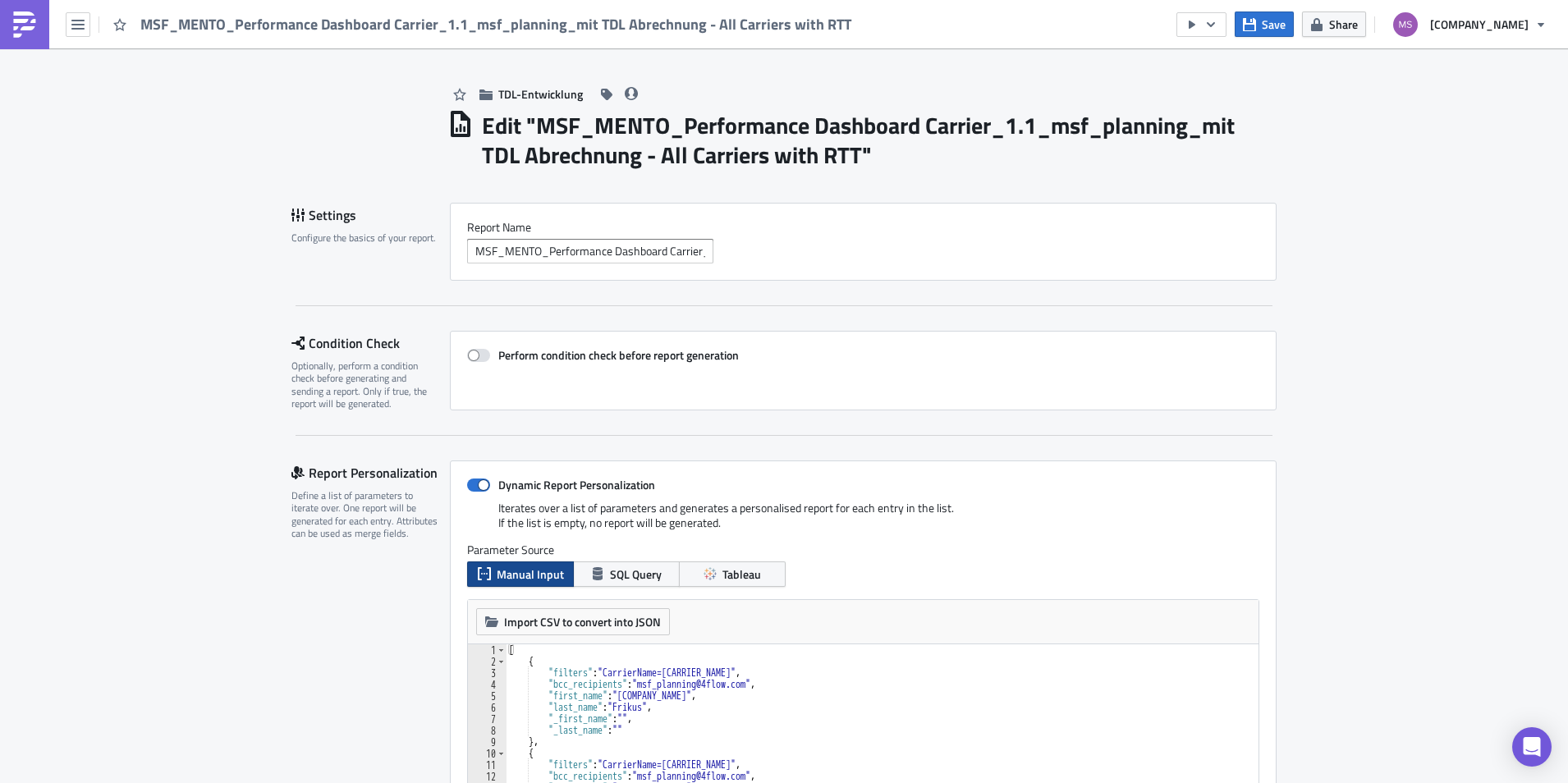 scroll, scrollTop: 0, scrollLeft: 0, axis: both 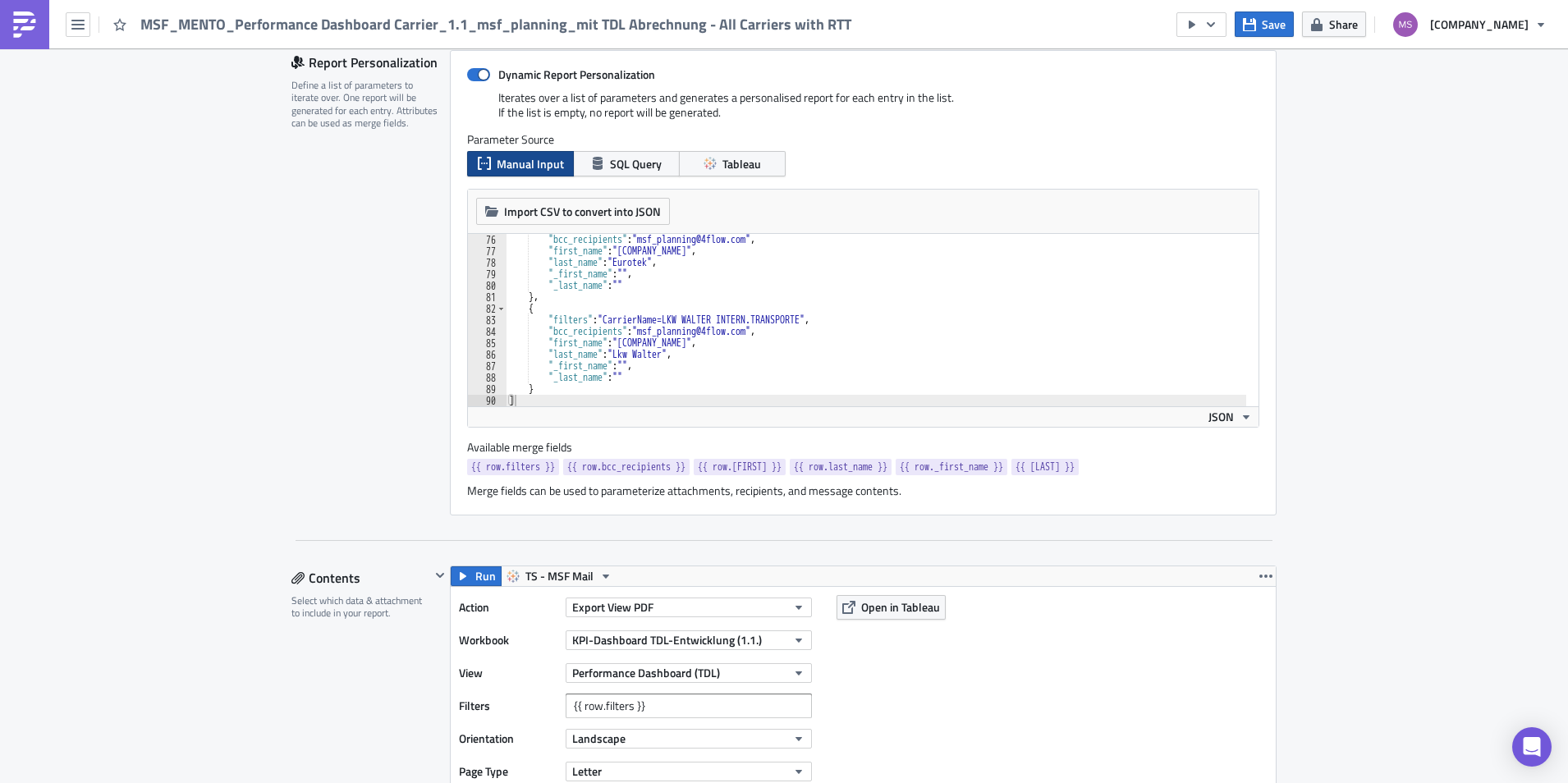 type on "}" 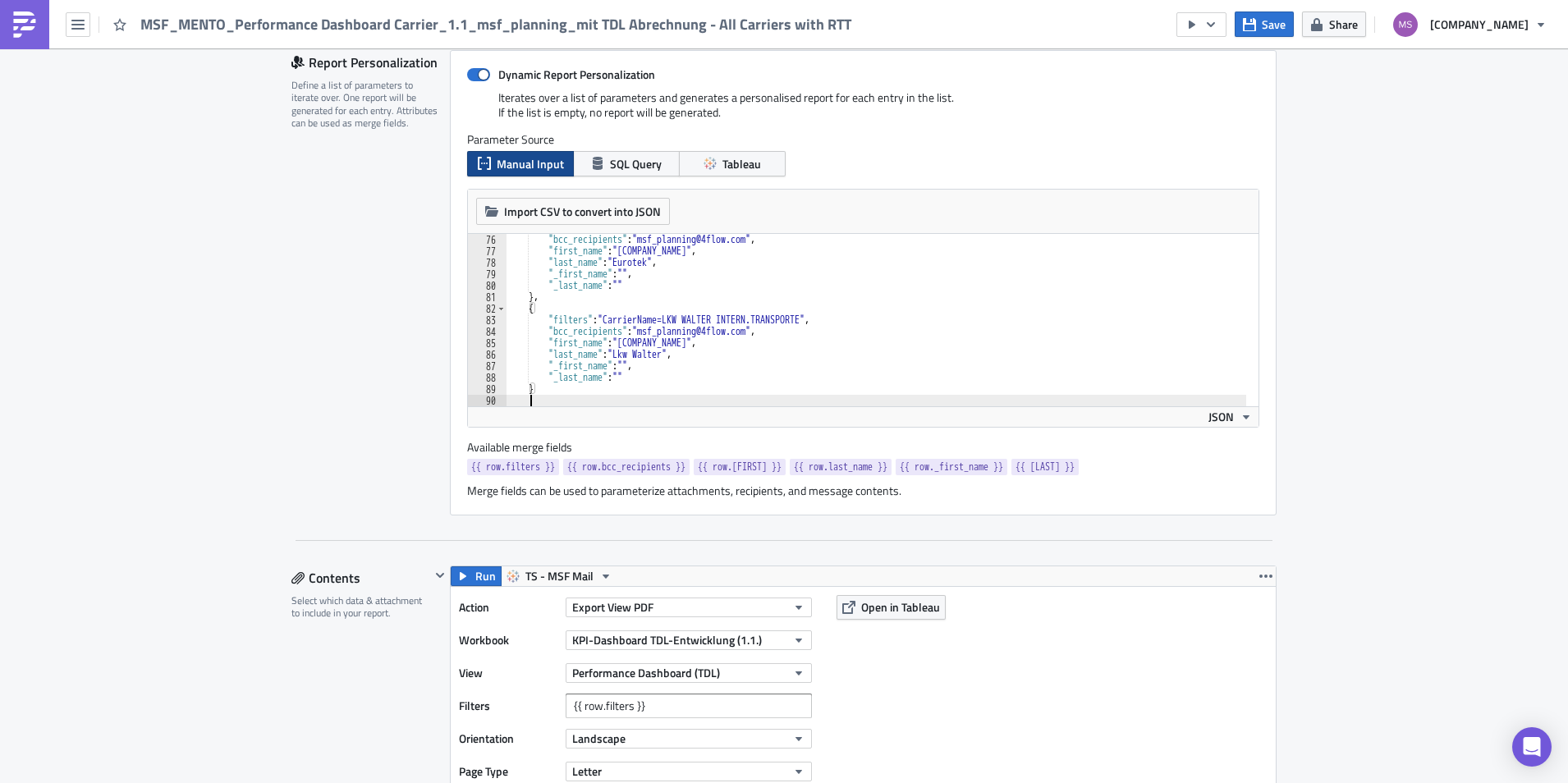 scroll, scrollTop: 0, scrollLeft: 1, axis: horizontal 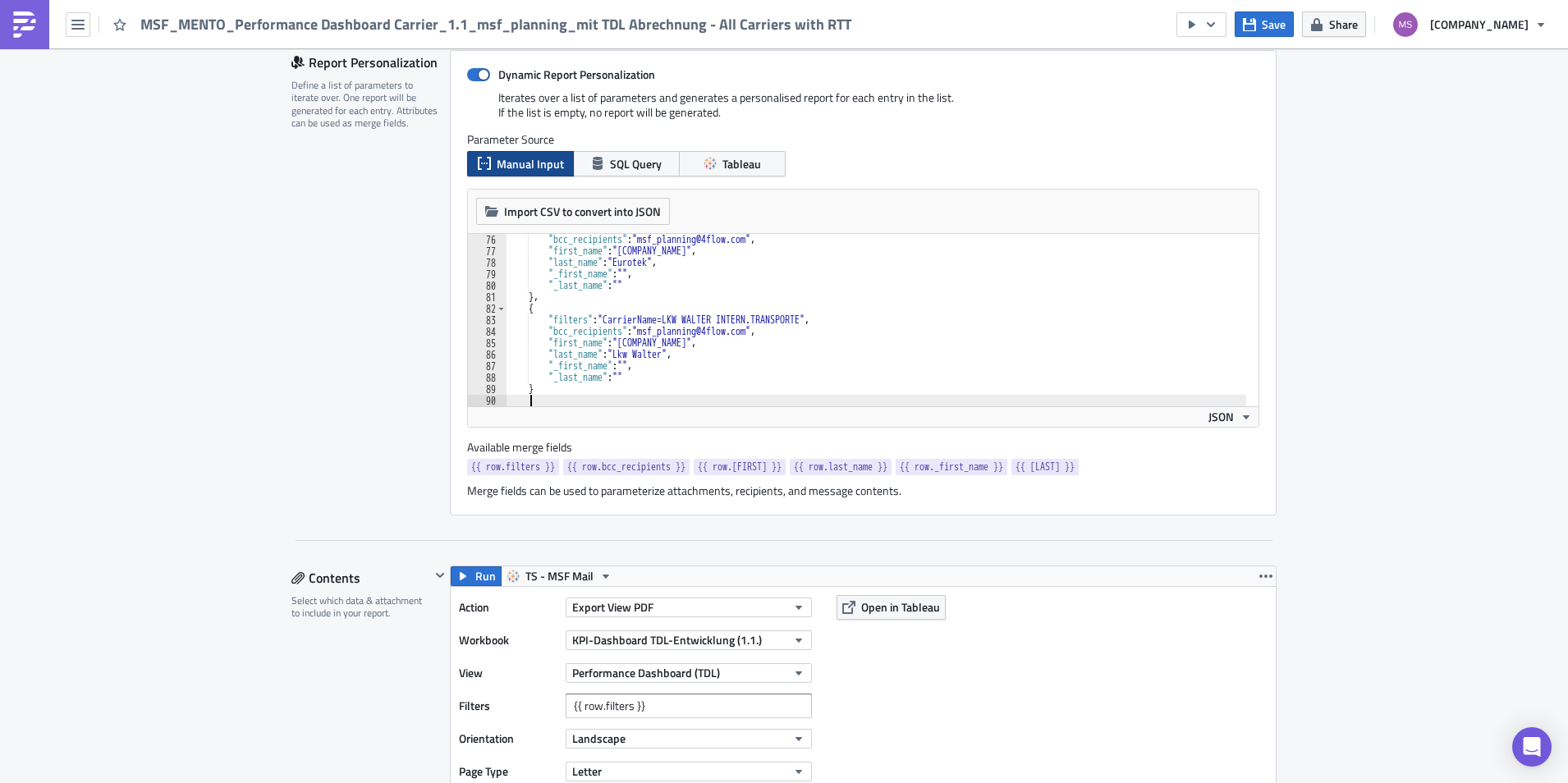paste on "}," 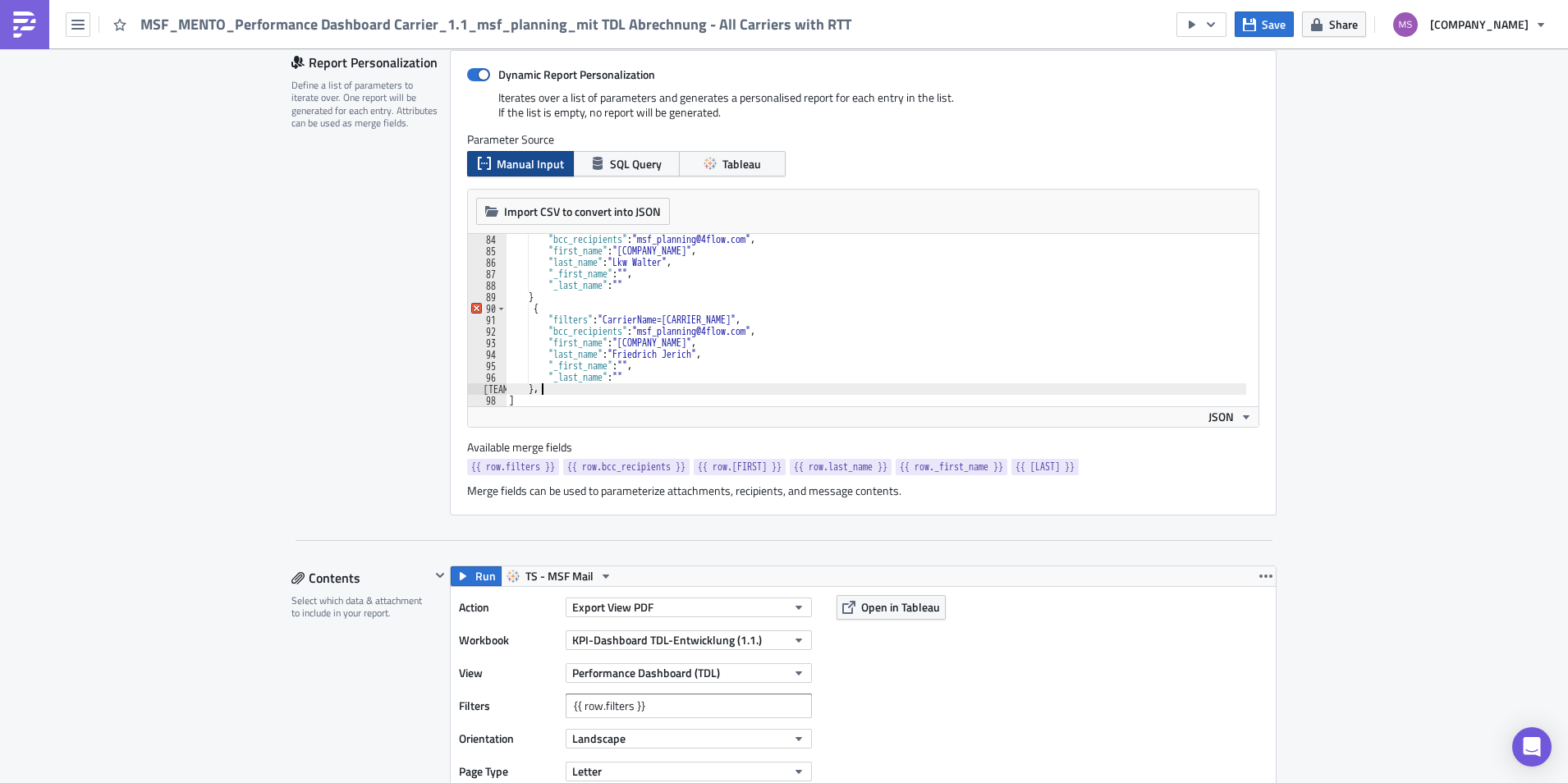 scroll, scrollTop: 954, scrollLeft: 0, axis: vertical 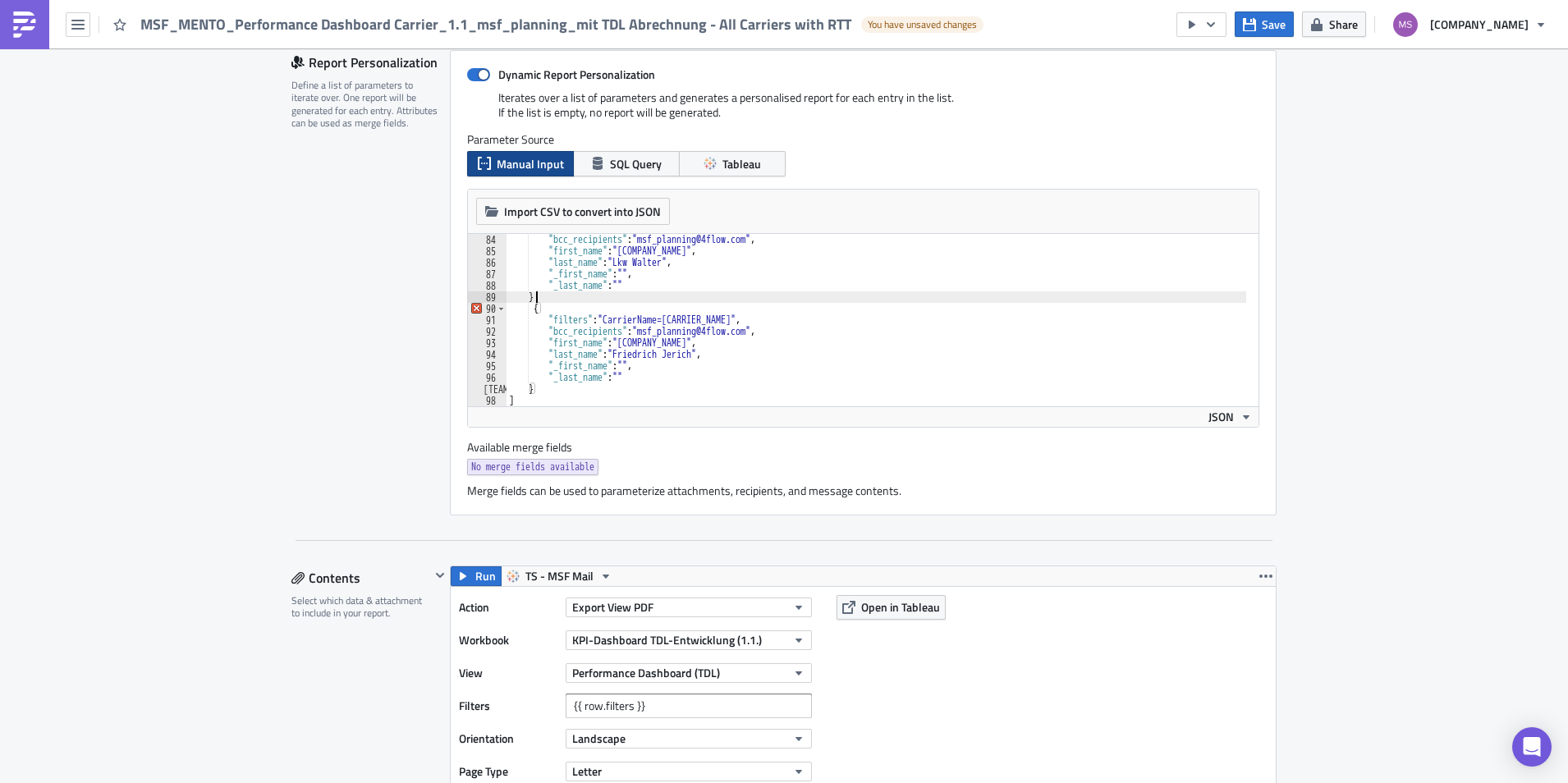 click on ""bcc_recipients" :  "msf_planning@4flow.com" ,           "first_name" :  "Magna" ,           "last_name" :  "Lkw Walter" ,           "_first_name" :  "" ,           "_last_name" :  ""      }        {           "filters" :  "CarrierName=FRIEDRICH JERICH TRANSPORT" ,           "bcc_recipients" :  "msf_planning@4flow.com" ,           "first_name" :  "Magna" ,           "last_name" :  "Friedrich Jerich" ,           "_first_name" :  "" ,           "_last_name" :  ""      } ]" at bounding box center [876, 332] 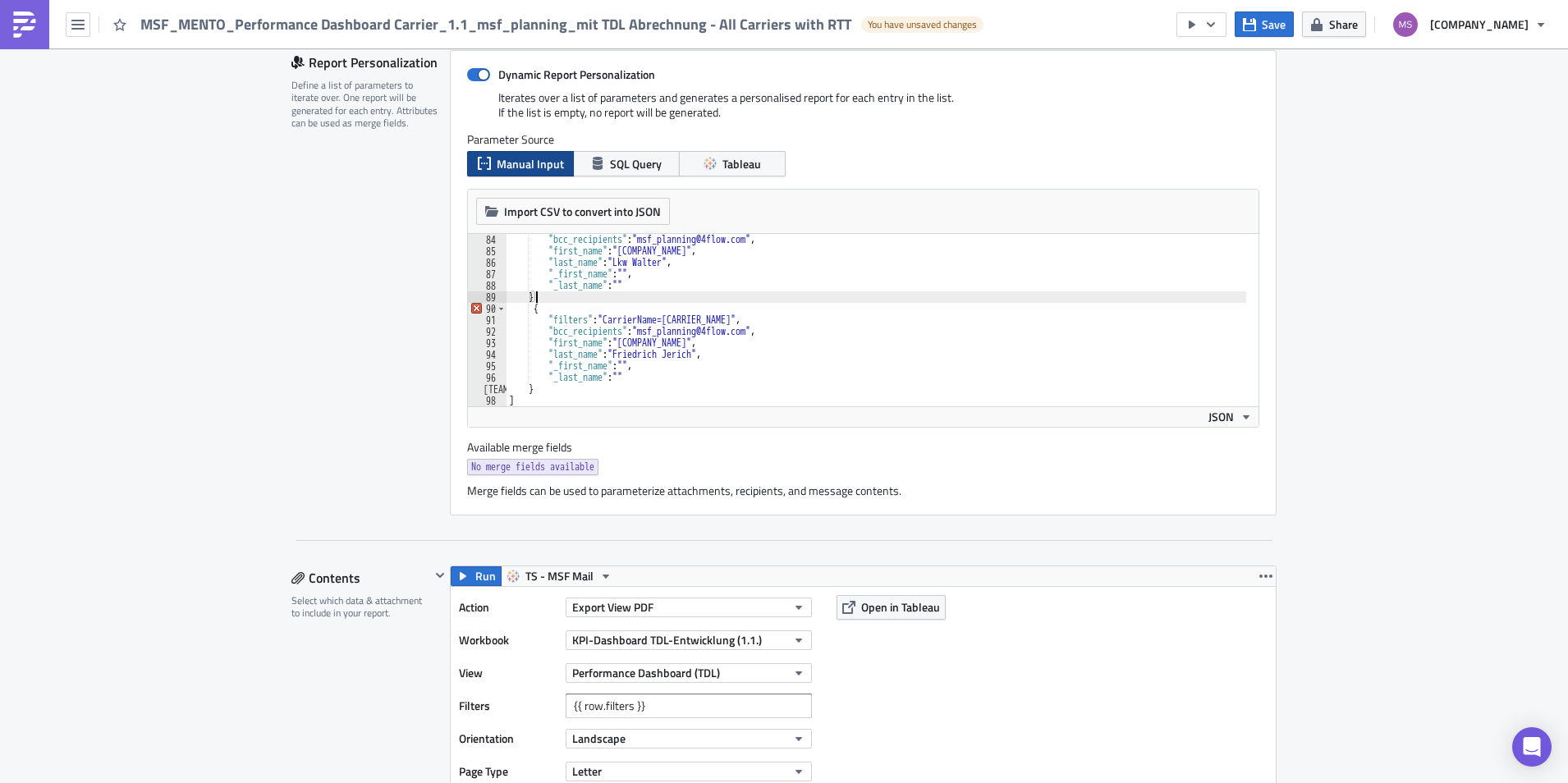 scroll, scrollTop: 0, scrollLeft: 2, axis: horizontal 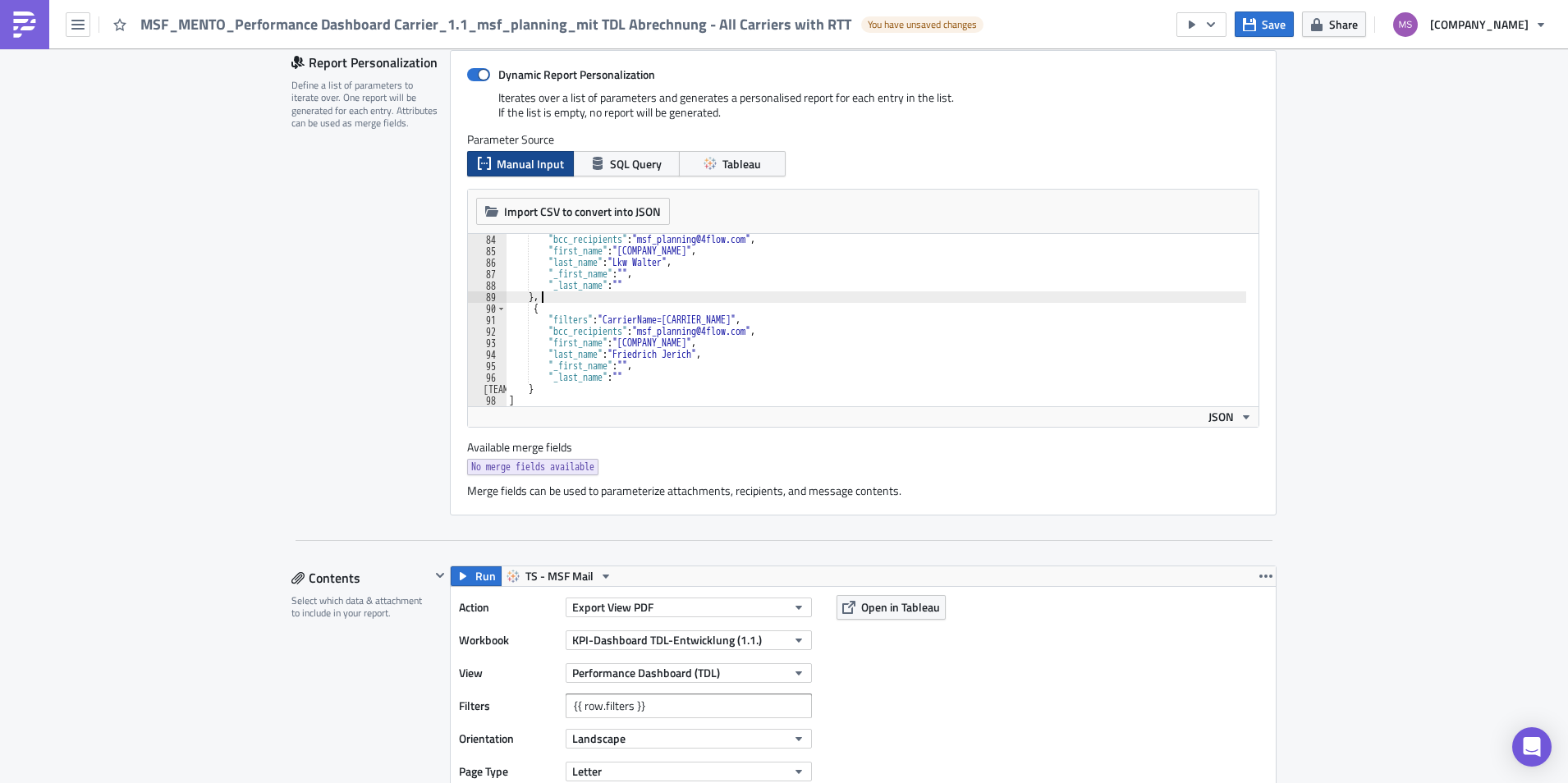 type on "}," 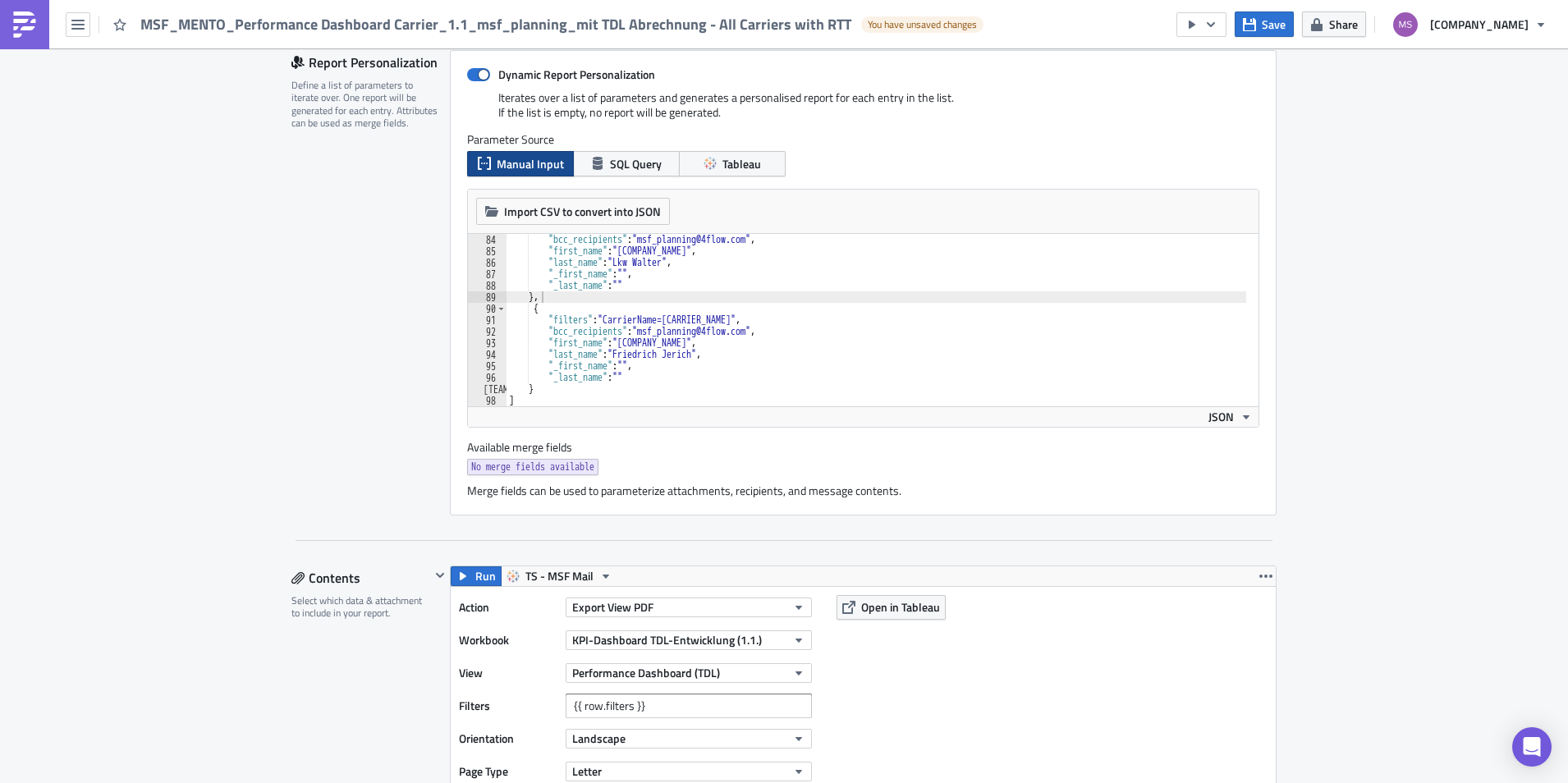 click on "Report Personalization Define a list of parameters to iterate over. One report will be generated for each entry. Attributes can be used as merge fields." at bounding box center (370, 282) 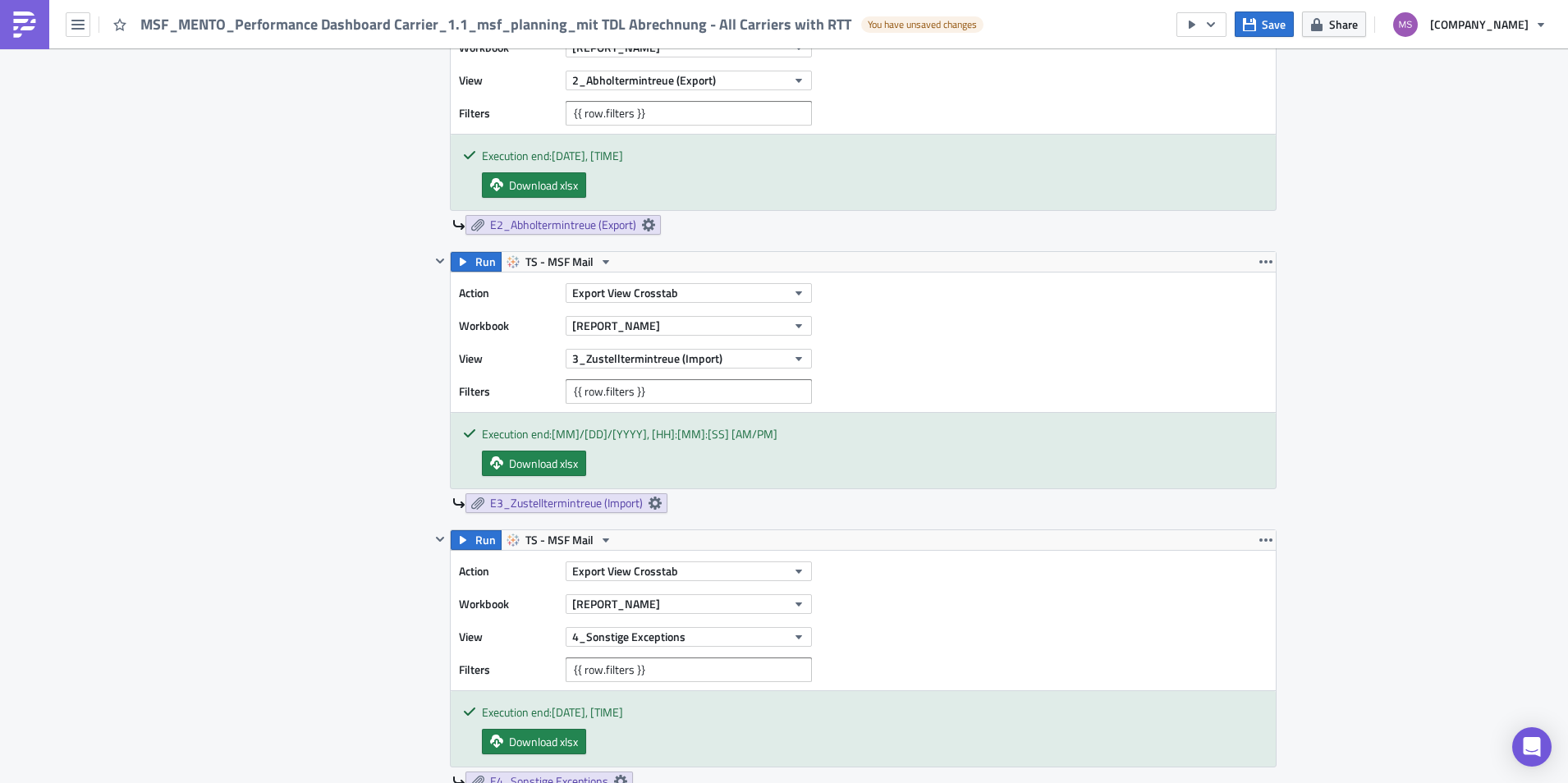 scroll, scrollTop: 2544, scrollLeft: 0, axis: vertical 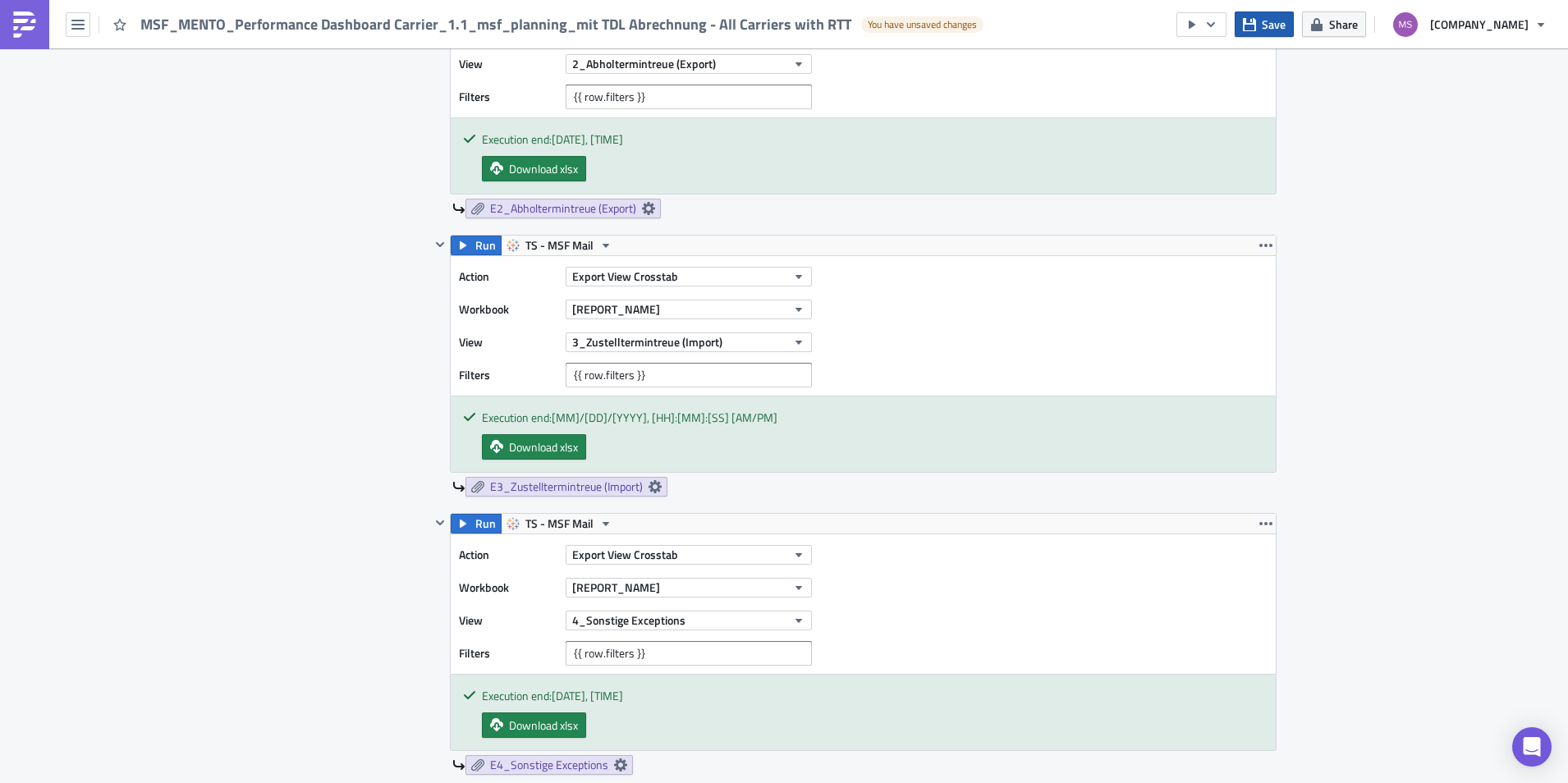 click on "Save" at bounding box center (1273, 24) 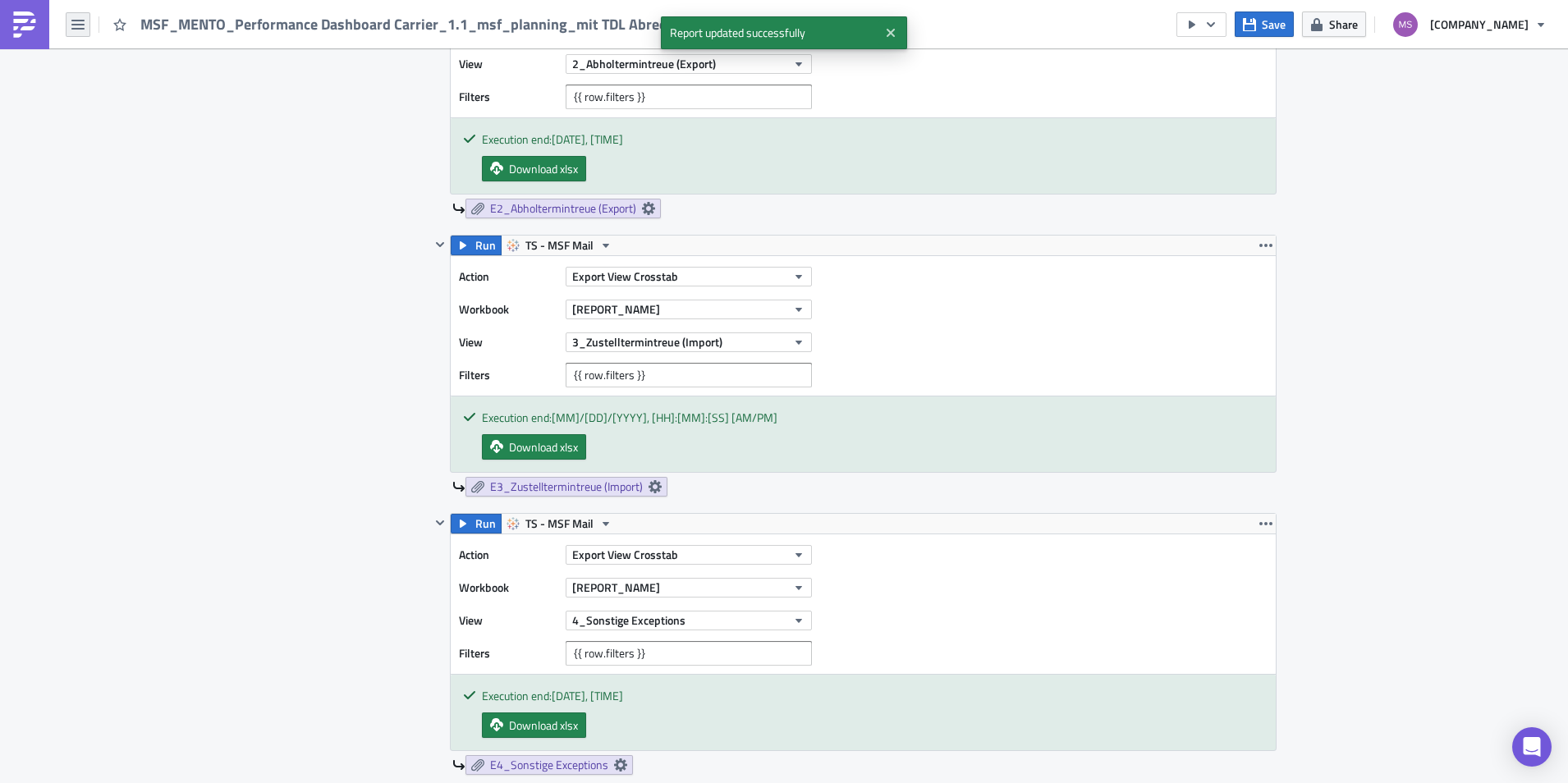 click at bounding box center [78, 25] 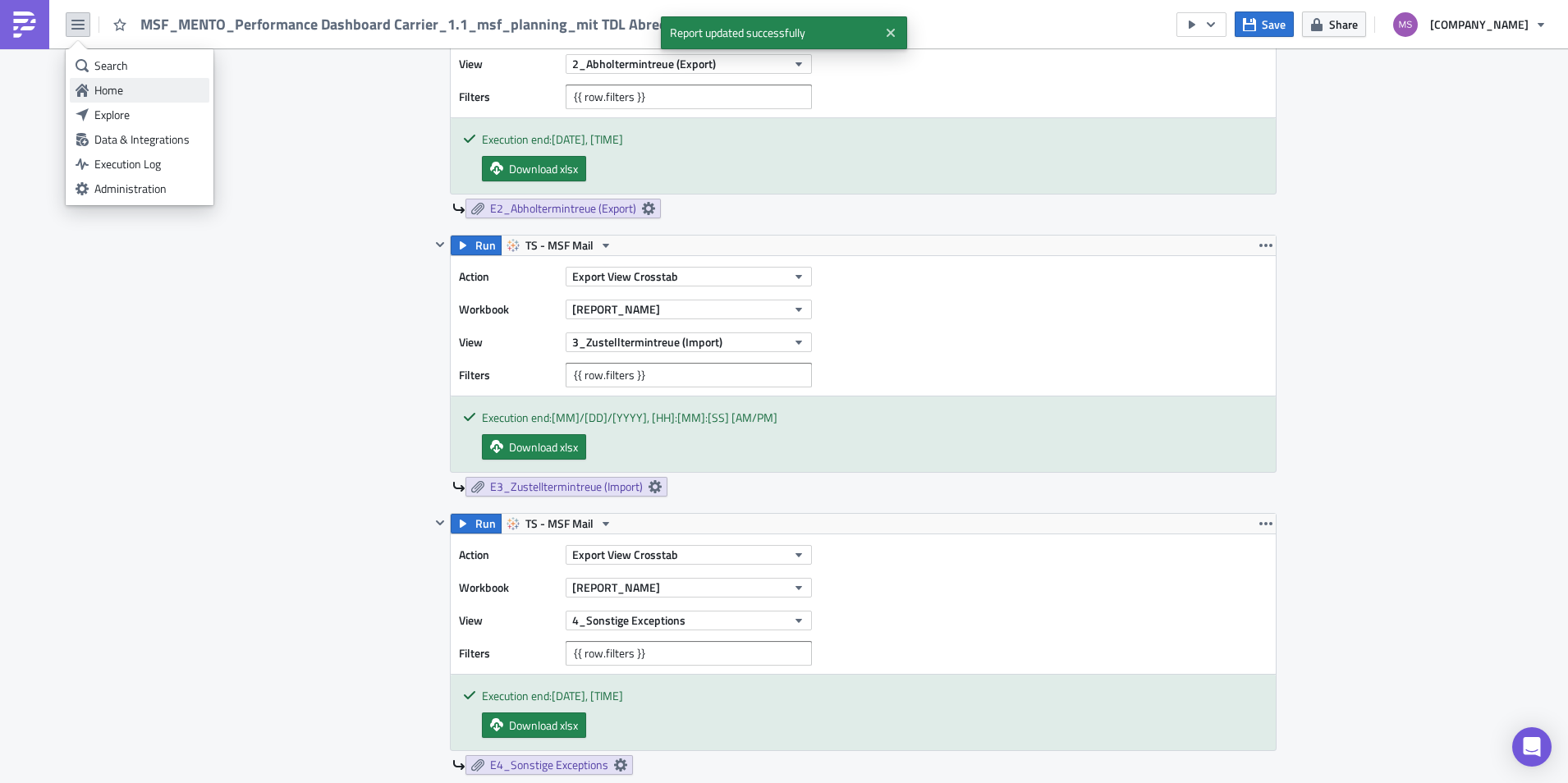 click on "Home" at bounding box center [140, 90] 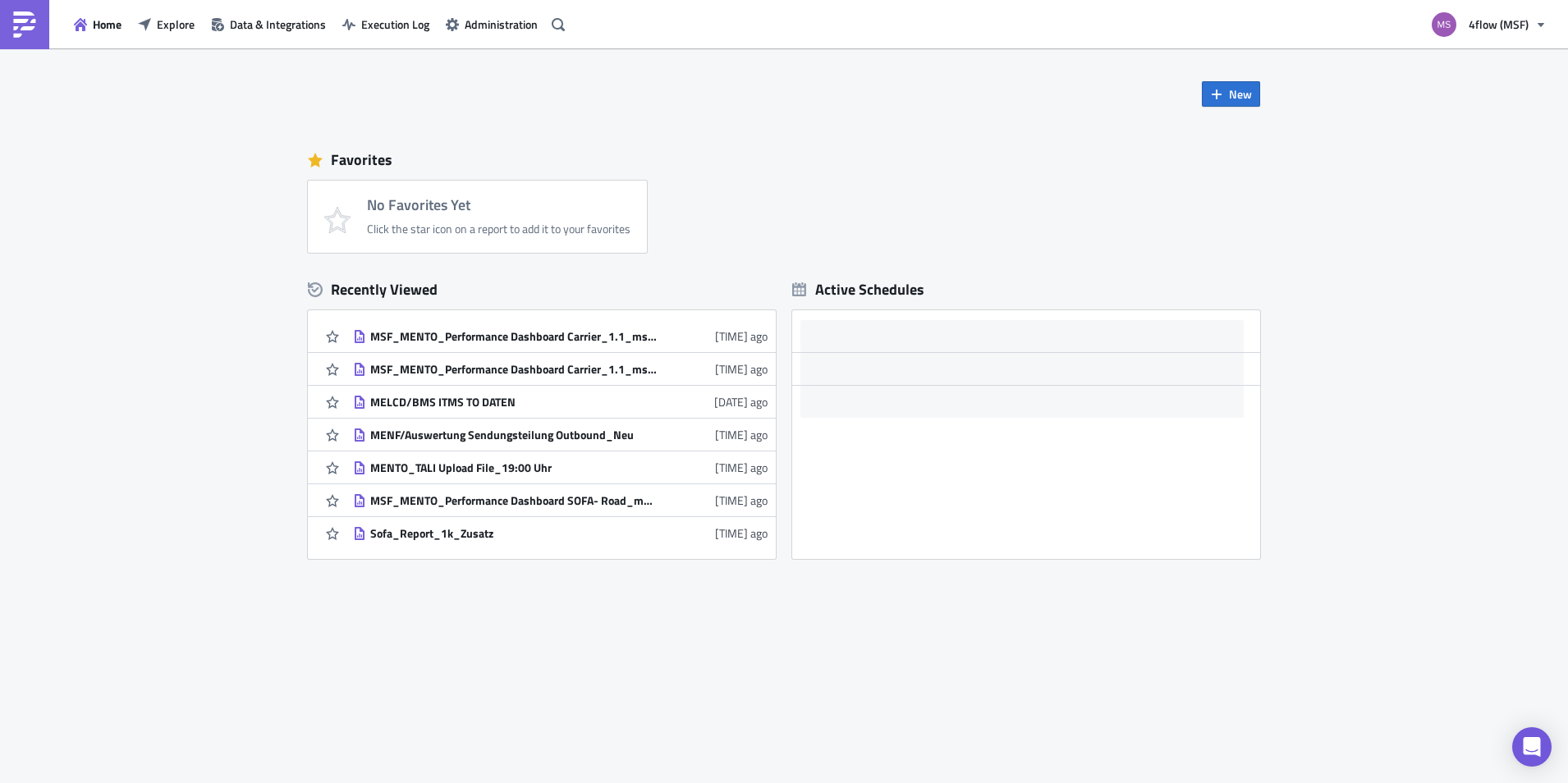 scroll, scrollTop: 0, scrollLeft: 0, axis: both 